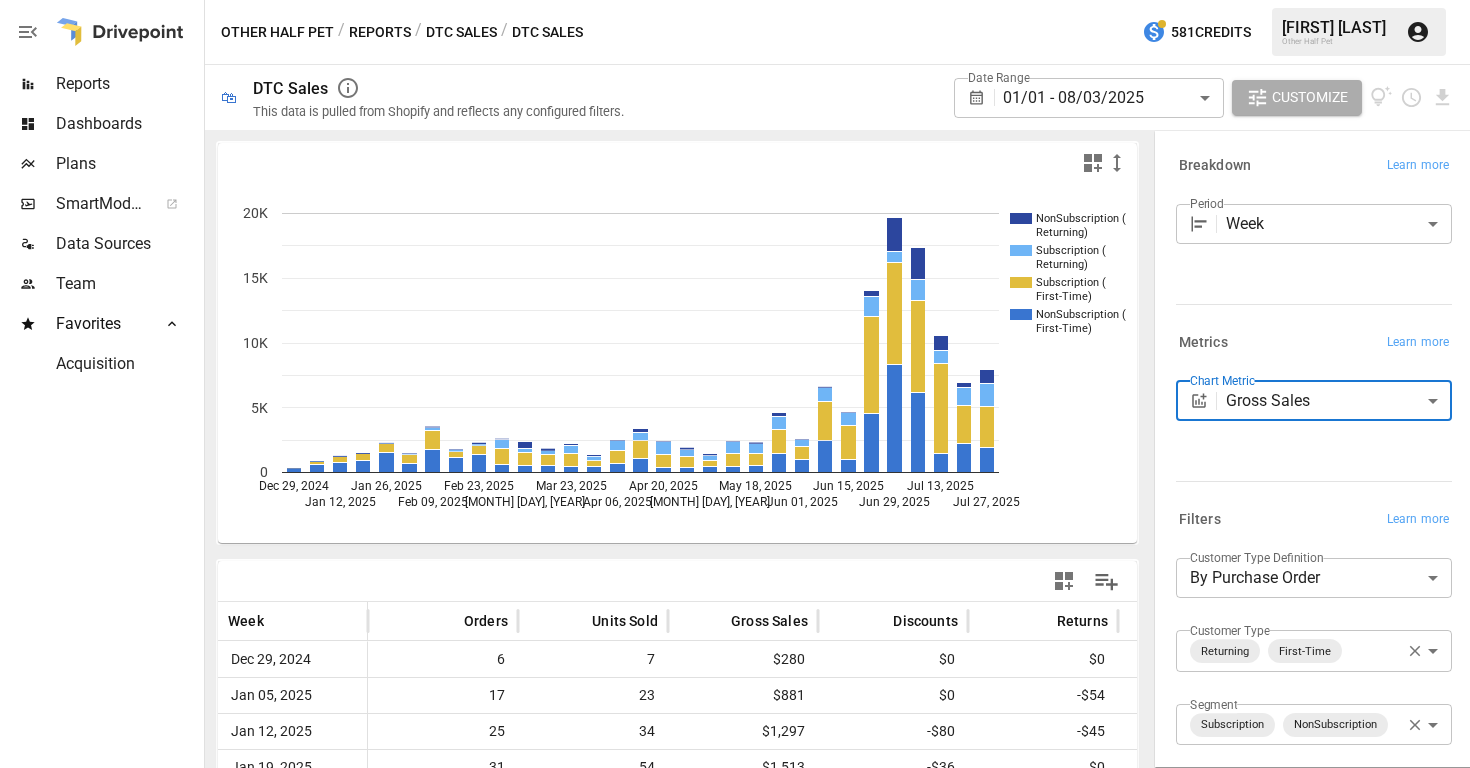 scroll, scrollTop: 0, scrollLeft: 0, axis: both 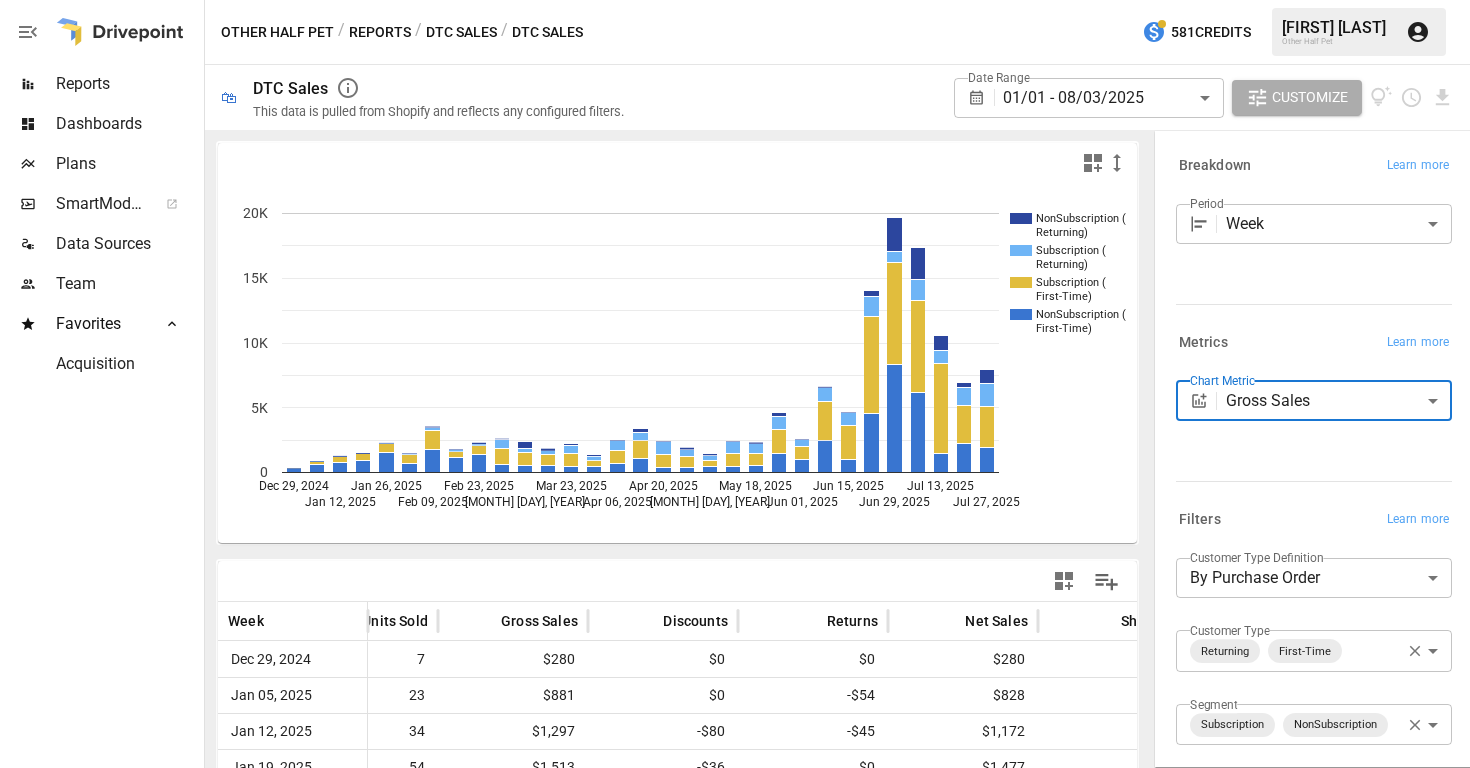 click on "Reports Dashboards Plans SmartModel ™ Data Sources Team Favorites Acquisition Other Half Pet / Reports / DTC Sales / DTC Sales 581  Credits [FIRST] [LAST] Other Half Pet 🛍 DTC Sales This data is pulled from Shopify and reflects any configured filters. Date Range 01/01 - 08/03/2025 ****** ​ Customize NonSubscription ( Returning) Subscription ( Returning) Subscription ( First-Time) NonSubscription ( First-Time) Dec 29, 2024 Jan 12, 2025 Jan 26, 2025 Feb 09, 2025 Feb 23, 2025 Mar 09, 2025 Mar 23, 2025 Apr 06, 2025 Apr 20, 2025 May 04, 2025 May 18, 2025 Jun 01, 2025 Jun 15, 2025 Jun 29, 2025 Jul 13, 2025 Jul 27, 2025 0 5K 10K 15K 20K 20K Week Orders Units Sold Gross Sales Discounts Returns Net Sales Shipping Taxes Dec 29, 2024 6 7 $280 $0 $0 $280 $25 $0 Jan 05, 2025 17 23 $881 $0 -$54 $828 $64 $0 Jan 12, 2025 25 34 $1,297 -$80 -$45 $1,172 $87 $3 Jan 19, 2025 31 54 $1,513 -$36 $0 $1,477 $82 $4 Jan 26, 2025 48 97 $2,293 -$70 $0 $2,223 $159 $0 Feb 02, 2025 33 64 $1,446 -$56 $0 $1,391 $82 $0 Feb 09, 2025 73 154 -$124" at bounding box center [735, 0] 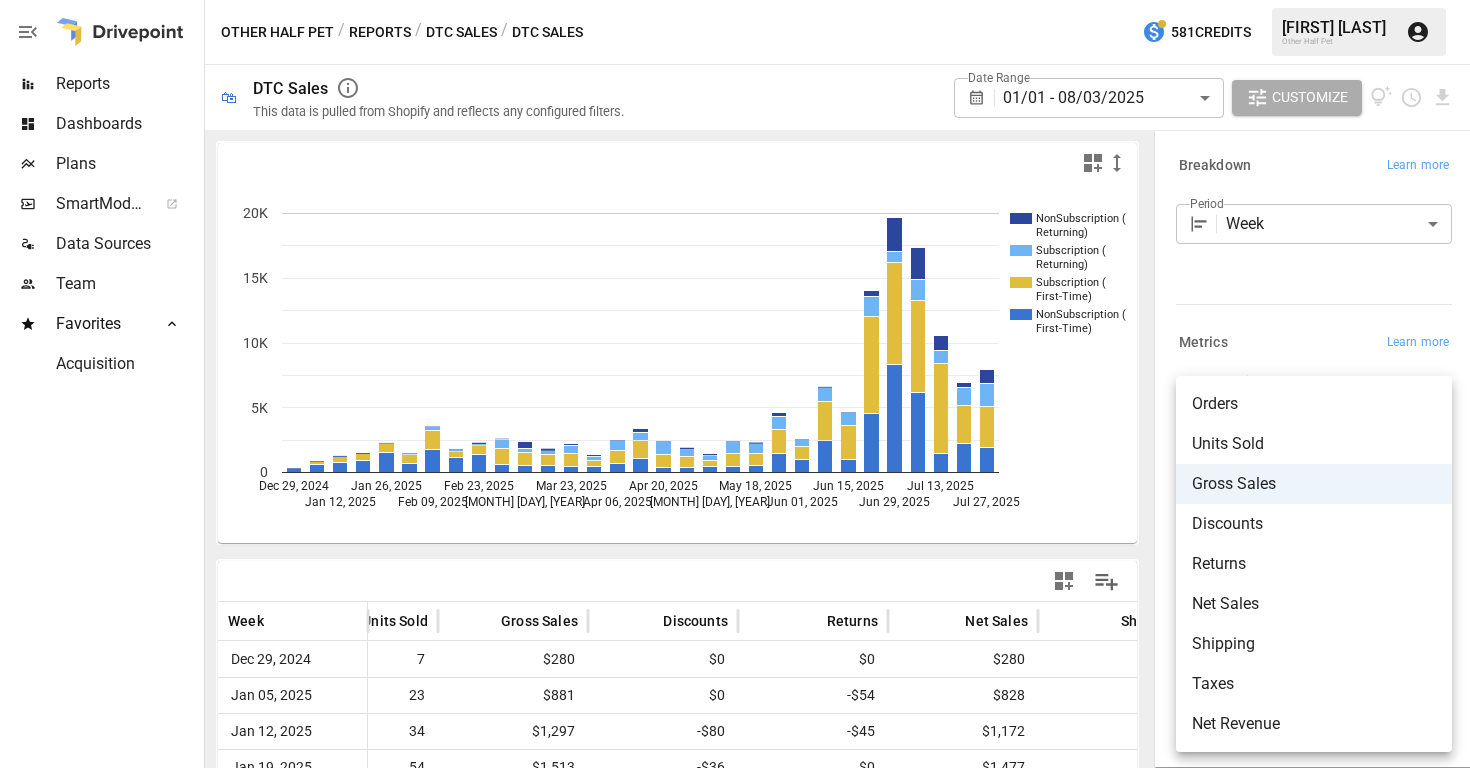 click at bounding box center [735, 384] 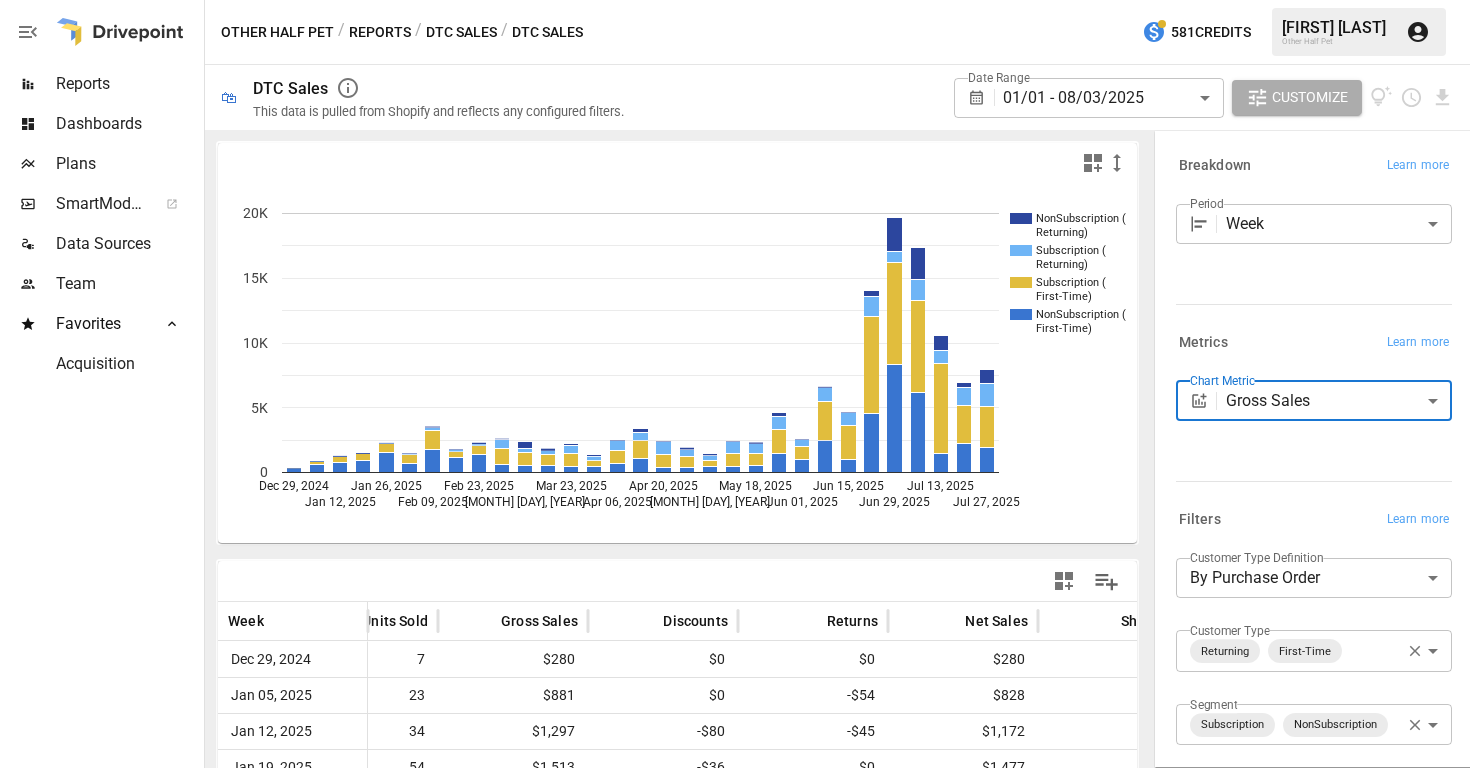 click on "Reports Dashboards Plans SmartModel ™ Data Sources Team Favorites Acquisition Other Half Pet / Reports / DTC Sales / DTC Sales 581  Credits [FIRST] [LAST] Other Half Pet 🛍 DTC Sales This data is pulled from Shopify and reflects any configured filters. Date Range 01/01 - 08/03/2025 ****** ​ Customize NonSubscription ( Returning) Subscription ( Returning) Subscription ( First-Time) NonSubscription ( First-Time) Dec 29, 2024 Jan 12, 2025 Jan 26, 2025 Feb 09, 2025 Feb 23, 2025 Mar 09, 2025 Mar 23, 2025 Apr 06, 2025 Apr 20, 2025 May 04, 2025 May 18, 2025 Jun 01, 2025 Jun 15, 2025 Jun 29, 2025 Jul 13, 2025 Jul 27, 2025 0 5K 10K 15K 20K 20K Week Orders Units Sold Gross Sales Discounts Returns Net Sales Shipping Taxes Dec 29, 2024 6 7 $280 $0 $0 $280 $25 $0 Jan 05, 2025 17 23 $881 $0 -$54 $828 $64 $0 Jan 12, 2025 25 34 $1,297 -$80 -$45 $1,172 $87 $3 Jan 19, 2025 31 54 $1,513 -$36 $0 $1,477 $82 $4 Jan 26, 2025 48 97 $2,293 -$70 $0 $2,223 $159 $0 Feb 02, 2025 33 64 $1,446 -$56 $0 $1,391 $82 $0 Feb 09, 2025 73 154 -$124" at bounding box center (735, 0) 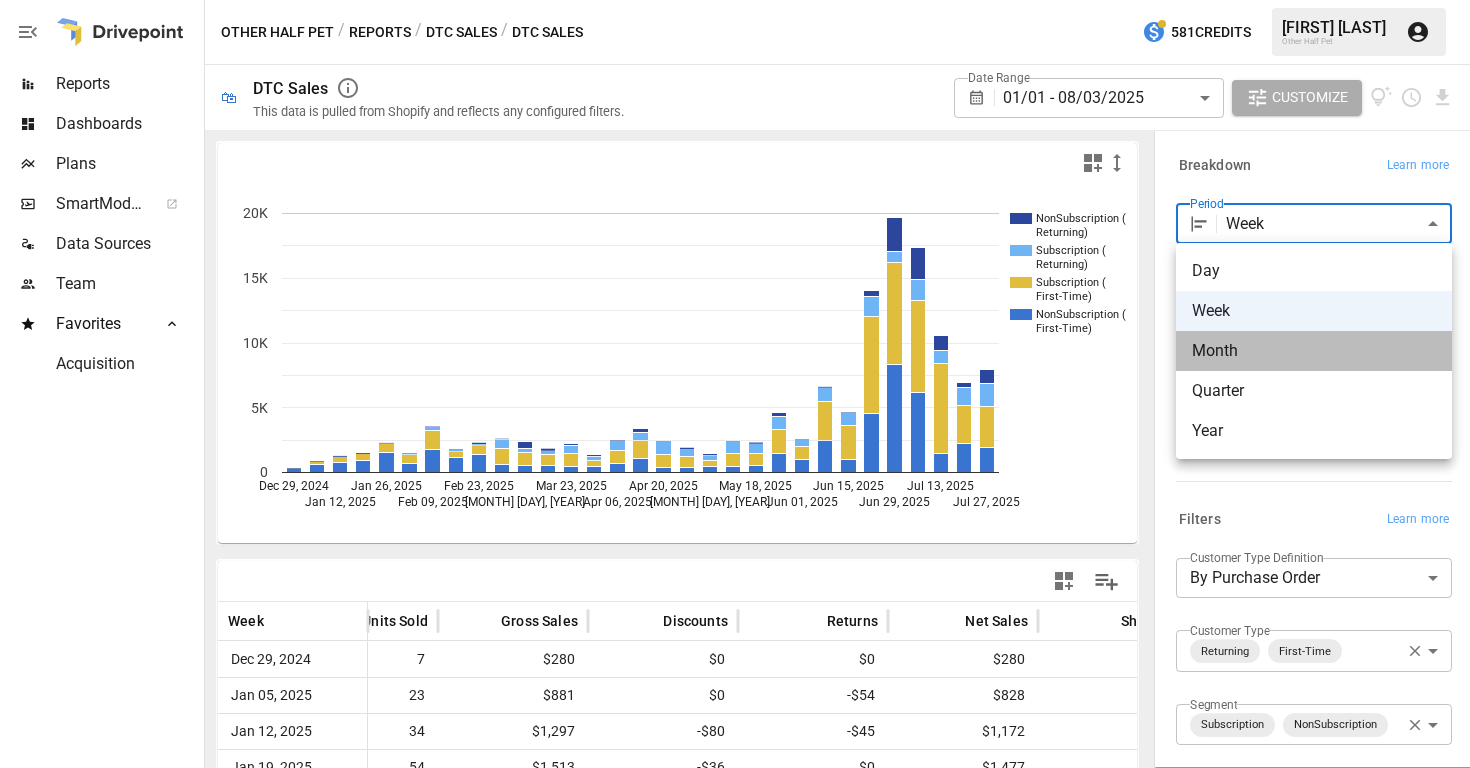 click on "Month" at bounding box center [1314, 351] 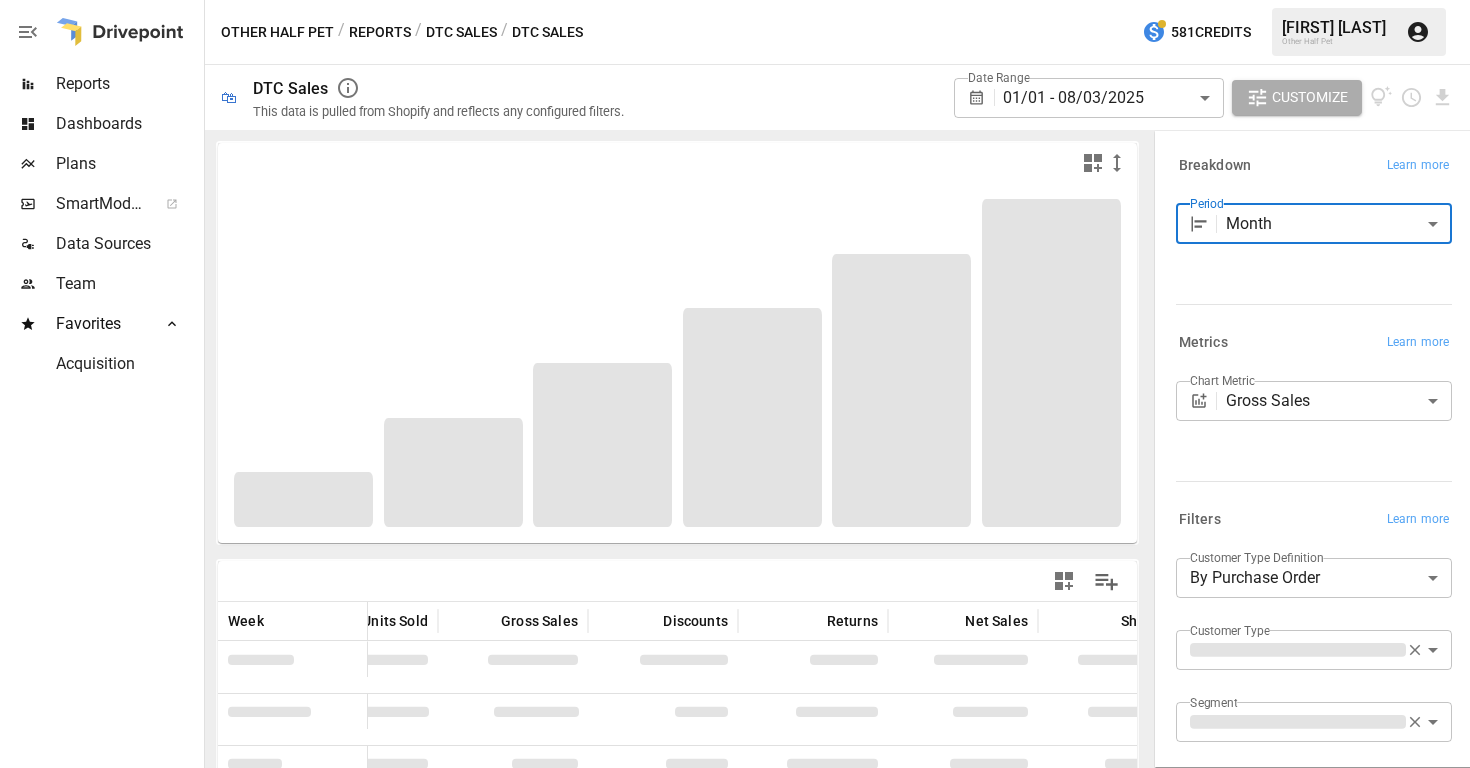 click on "NonSubscription ( Returning) Subscription ( Returning) Subscription ( First-Time) NonSubscription ( First-Time) Dec 29, 2024 Jan 12, 2025 Jan 26, 2025 Feb 09, 2025 Feb 23, 2025 Mar 09, 2025 Mar 23, 2025 Apr 06, 2025 Apr 20, 2025 May 04, 2025 May 18, 2025 Jun 01, 2025 Jun 15, 2025 Jun 29, 2025 Jul 13, 2025 Jul 27, 2025 0 5K 10K 15K 20K 20K Week Orders Units Sold Gross Sales Discounts Returns Net Sales Shipping Taxes Dec 29, 2024 6 7 $280 $0 $0 $280 $25 $0 Jan 05, 2025 17 23 $881 $0 -$54 $828 $64 $0 Jan 12, 2025 25 34 $1,297 -$80 -$45 $1,172 $87 $3 Jan 19, 2025 31 54 $1,513 -$36 $0 $1,477 $82 $4 Jan 26, 2025 48 97 $2,293 -$70 $0 $2,223 $159 $0 Feb 02, 2025 33 64 $1,446 -$56 $0 $1,391 $82 $0 Feb 09, 2025 73 154 $3,562 -$124 -$206 $3,232 $157 $7 Feb 16, 2025 39 75 $1,774 -$43 -$128 $1,602 $127 $5 Feb 23, 2025 51 106 $2,321 -$39 -$133 $2,149 $133 $0 Mar 02, 2025 32 93 $2,618 -$8 -$607 $2,003 $82 $0 Mar 09, 2025 36 87 $2,362 -$38 -$83 $2,242 $97 $7 Mar 16, 2025 28 69 $1,879 -$31 -$40 $1,808 $63 $11 Mar 23, 2025 33" at bounding box center [677, 557] 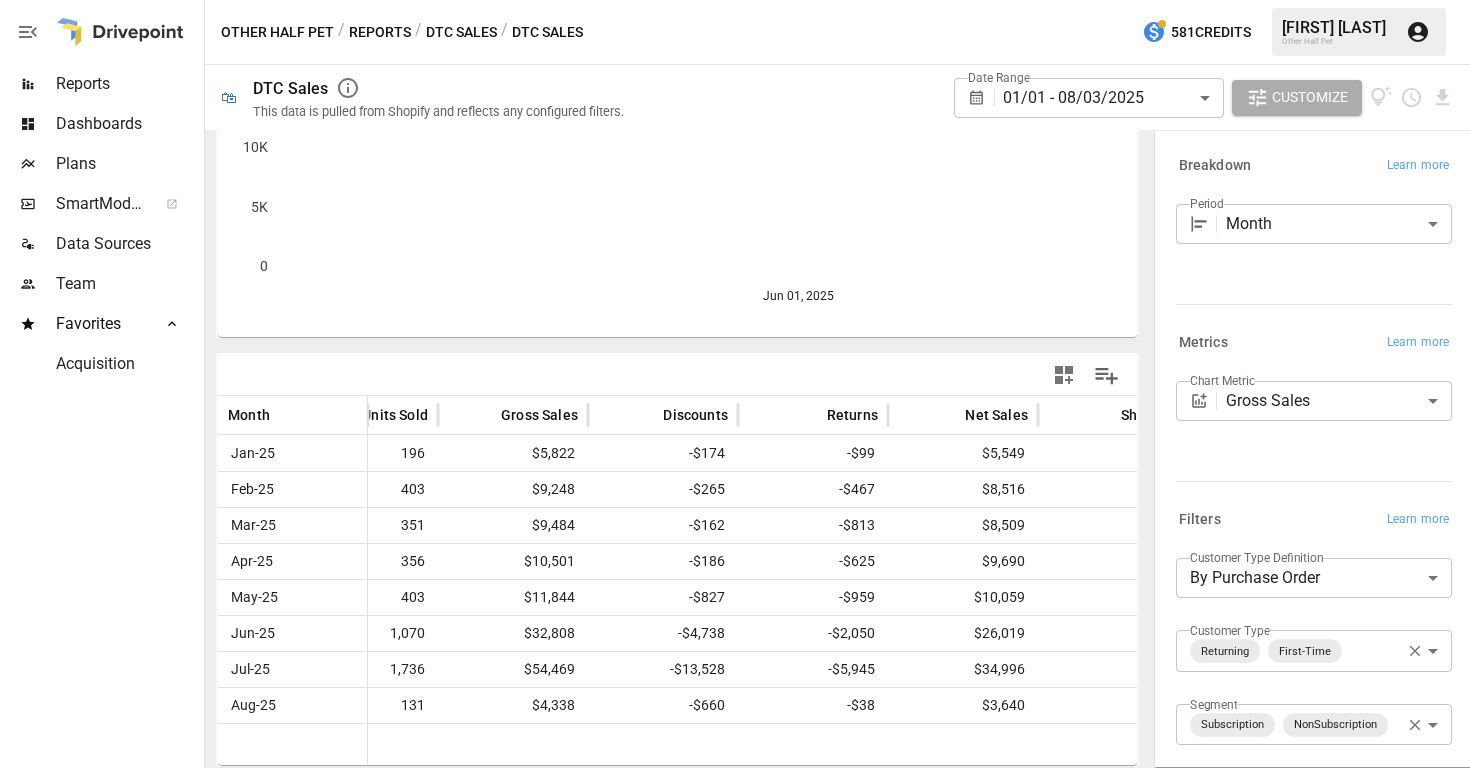 scroll, scrollTop: 206, scrollLeft: 0, axis: vertical 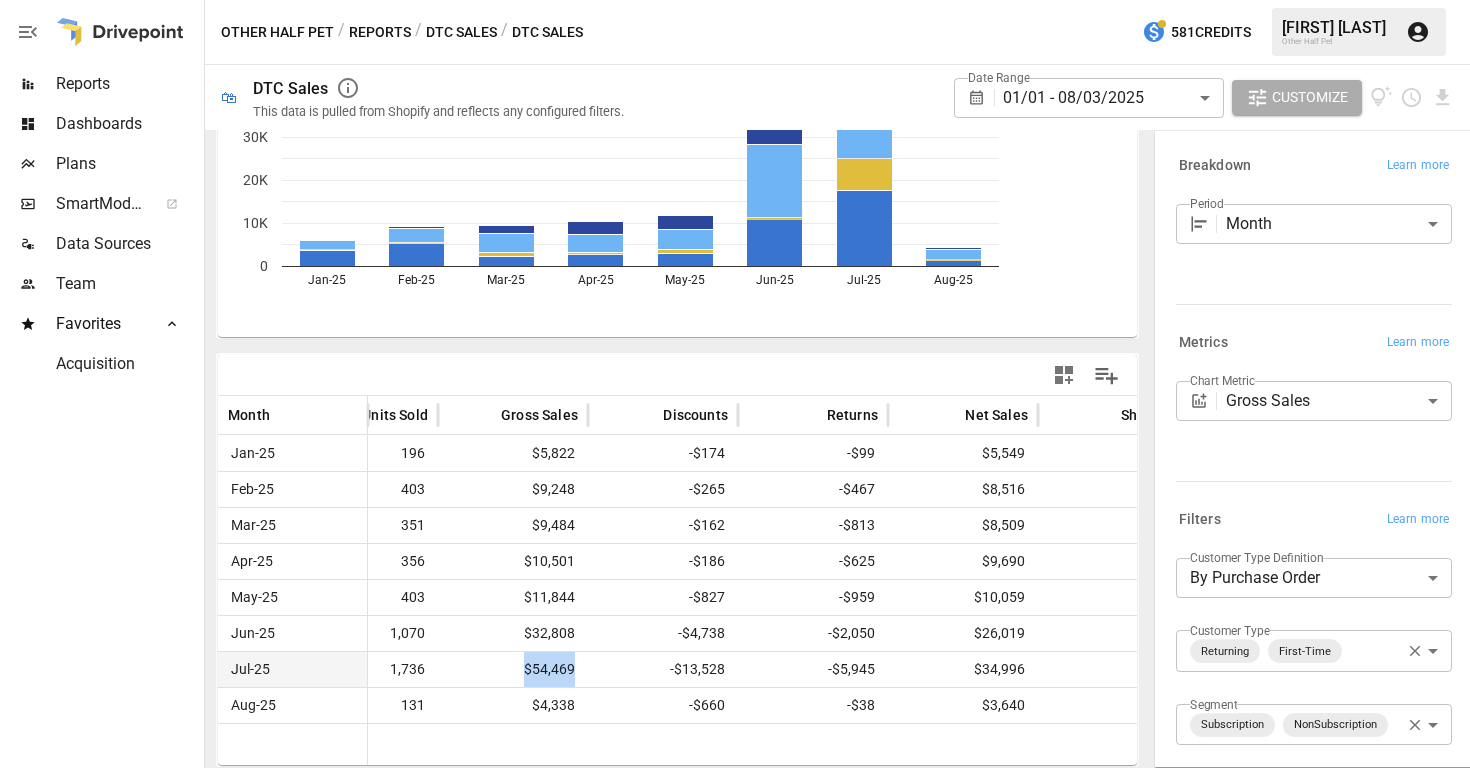 drag, startPoint x: 580, startPoint y: 665, endPoint x: 506, endPoint y: 665, distance: 74 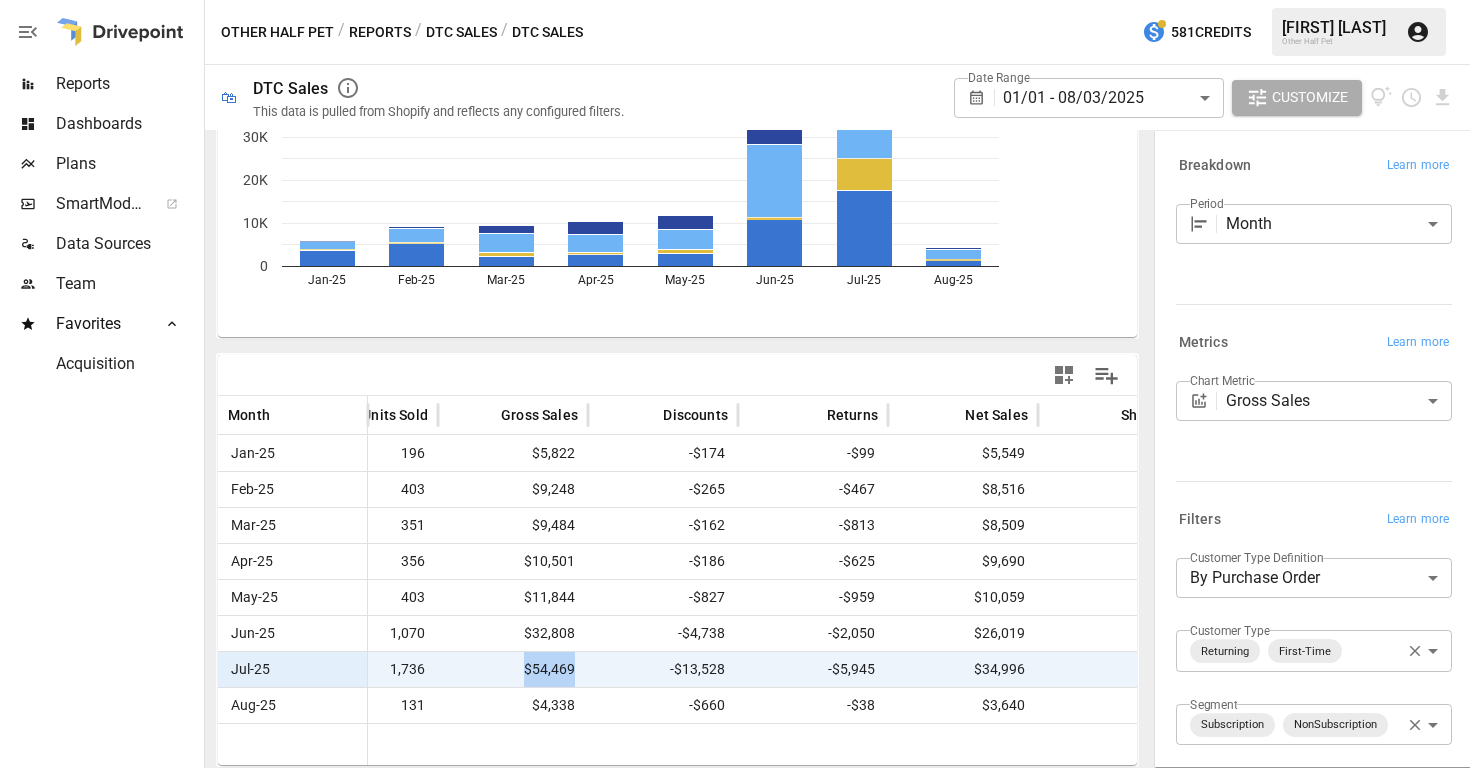 copy on "$54,469" 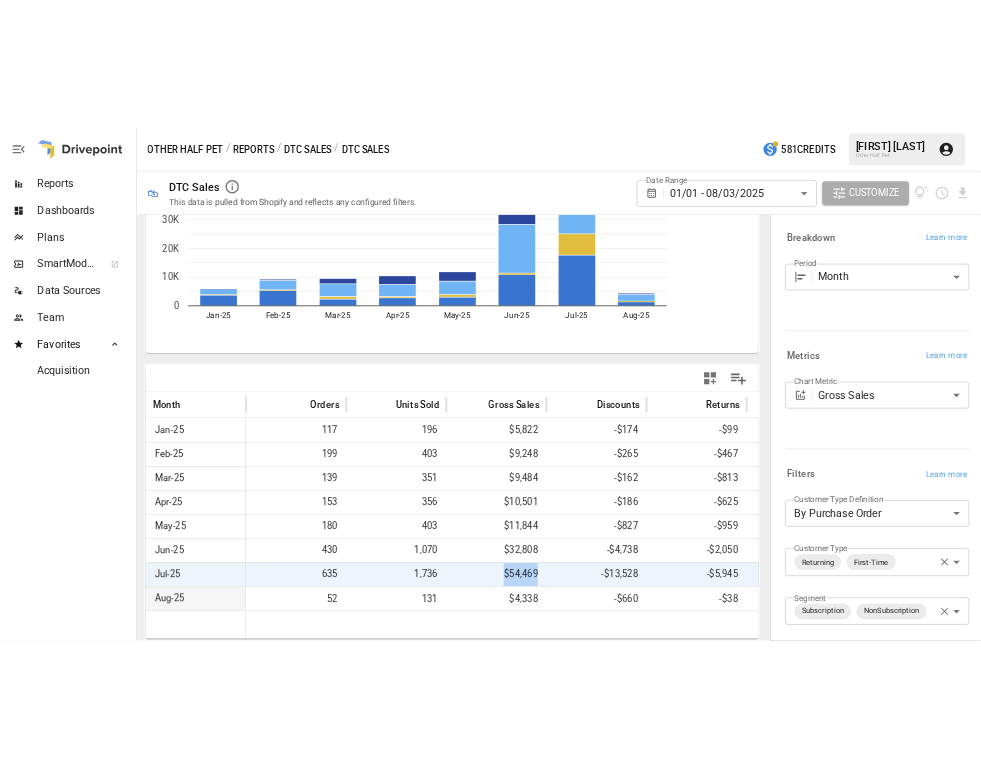 scroll, scrollTop: 0, scrollLeft: 0, axis: both 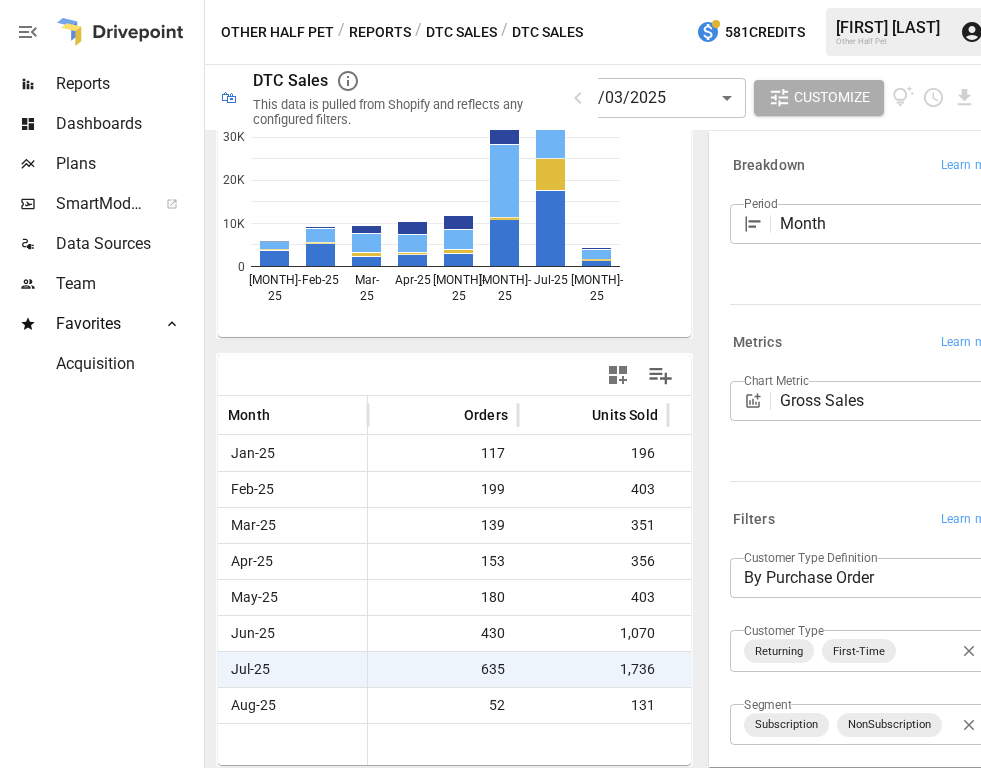 click on "Customize" at bounding box center [832, 97] 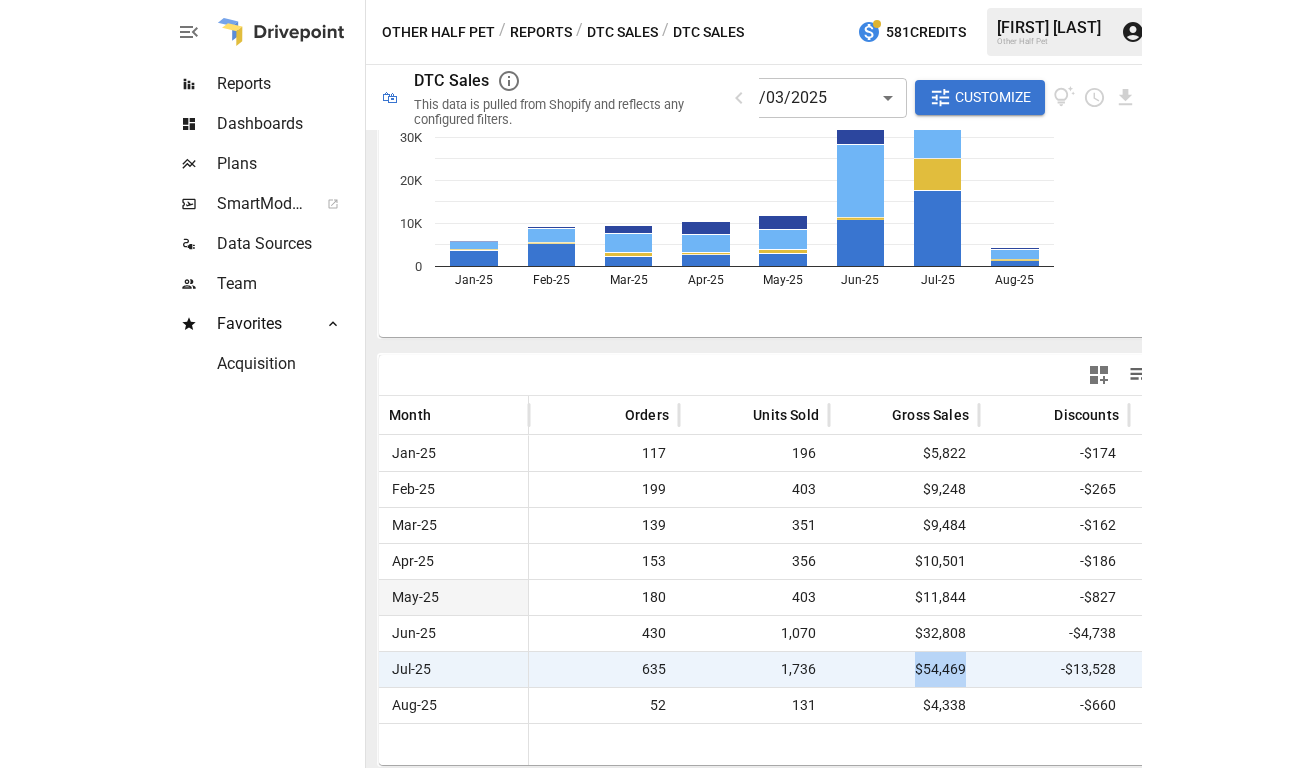 scroll, scrollTop: 0, scrollLeft: 0, axis: both 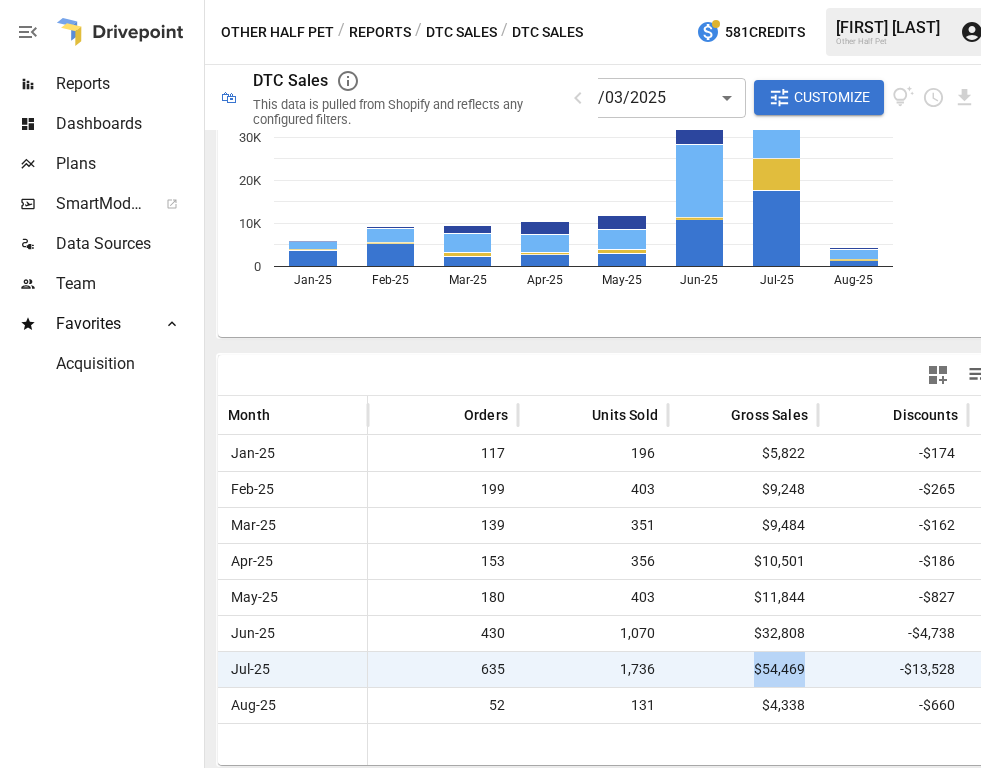 click on "Customize" at bounding box center (832, 97) 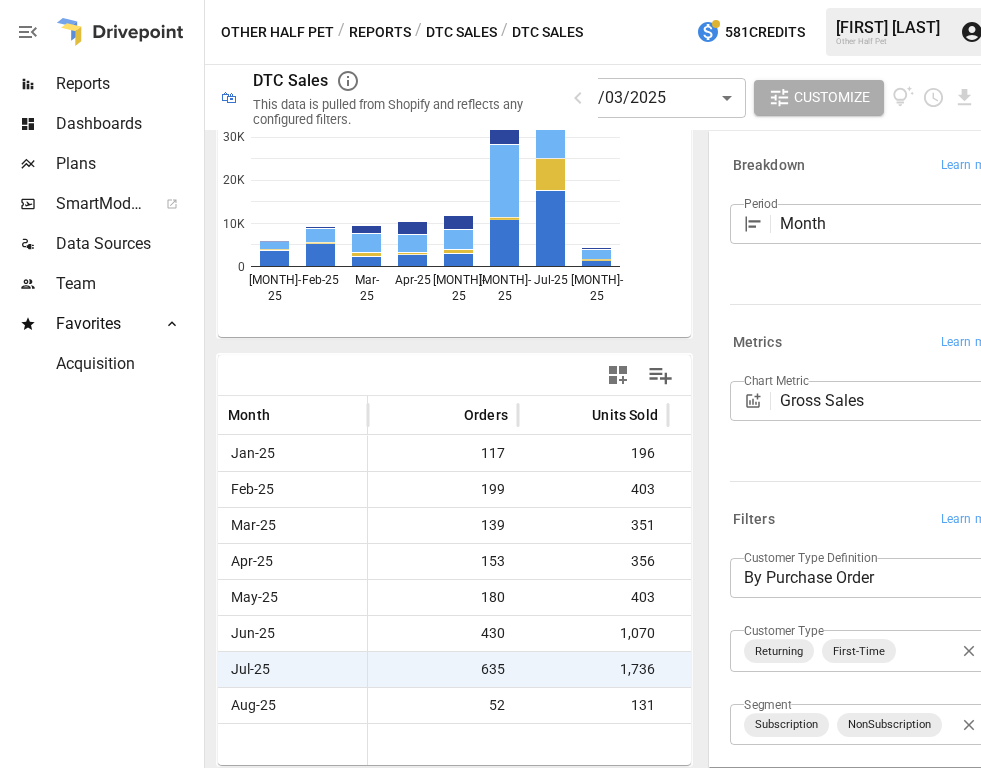 click on "**********" at bounding box center (490, 0) 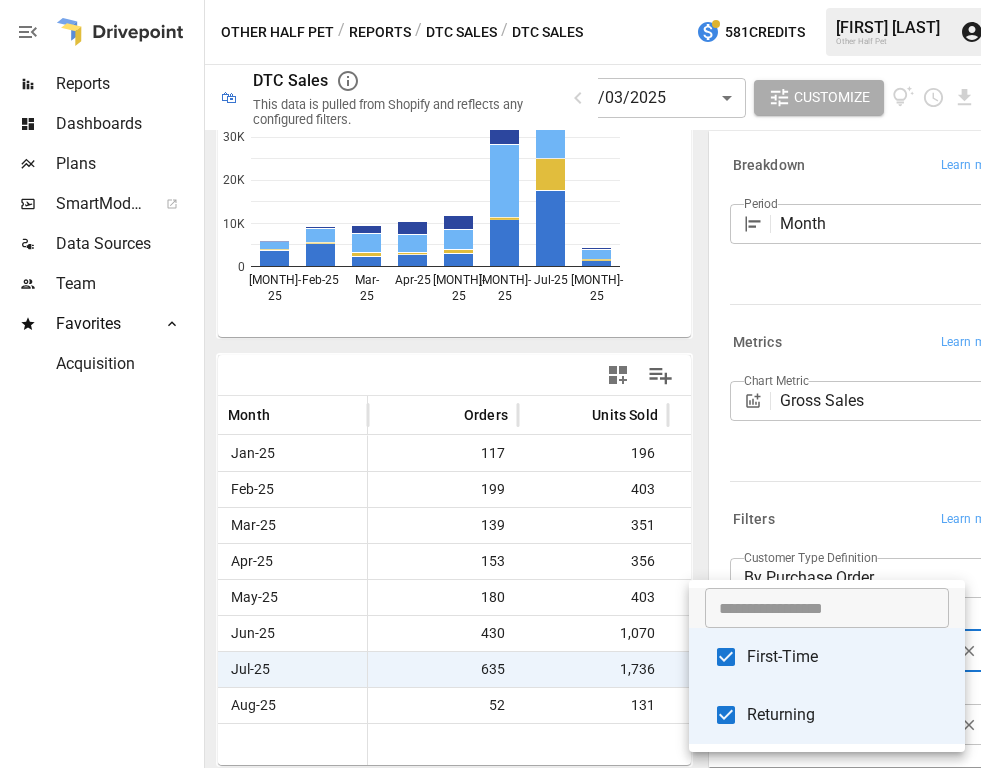 click on "Returning" at bounding box center [848, 715] 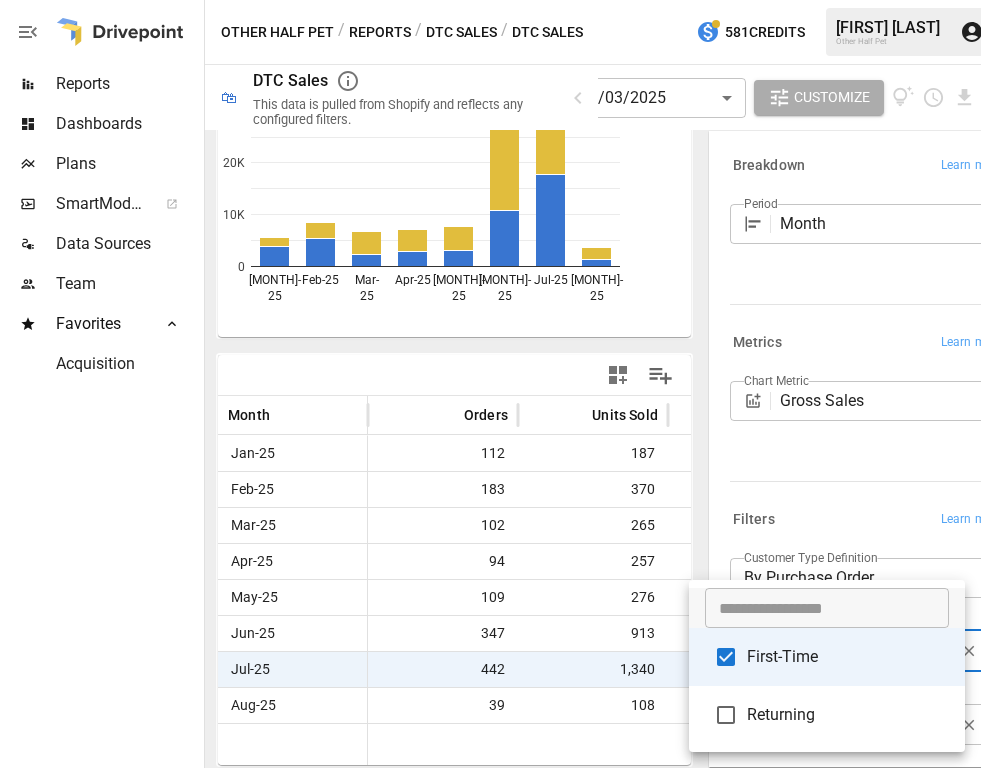 click on "Returning" at bounding box center (848, 715) 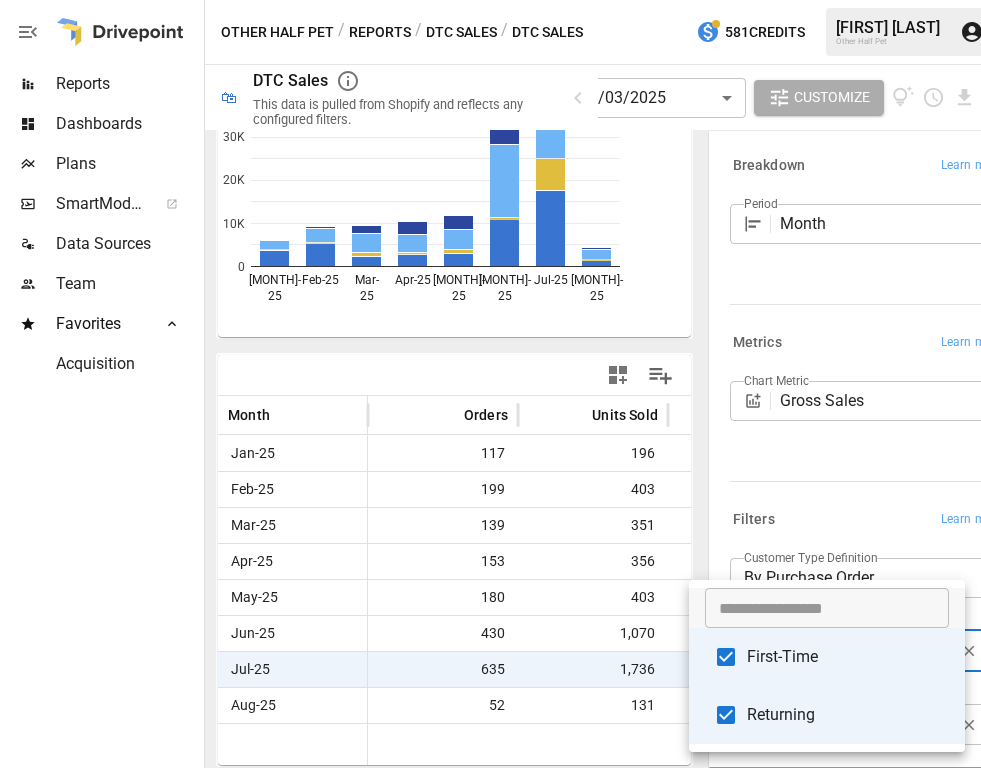 click at bounding box center (490, 384) 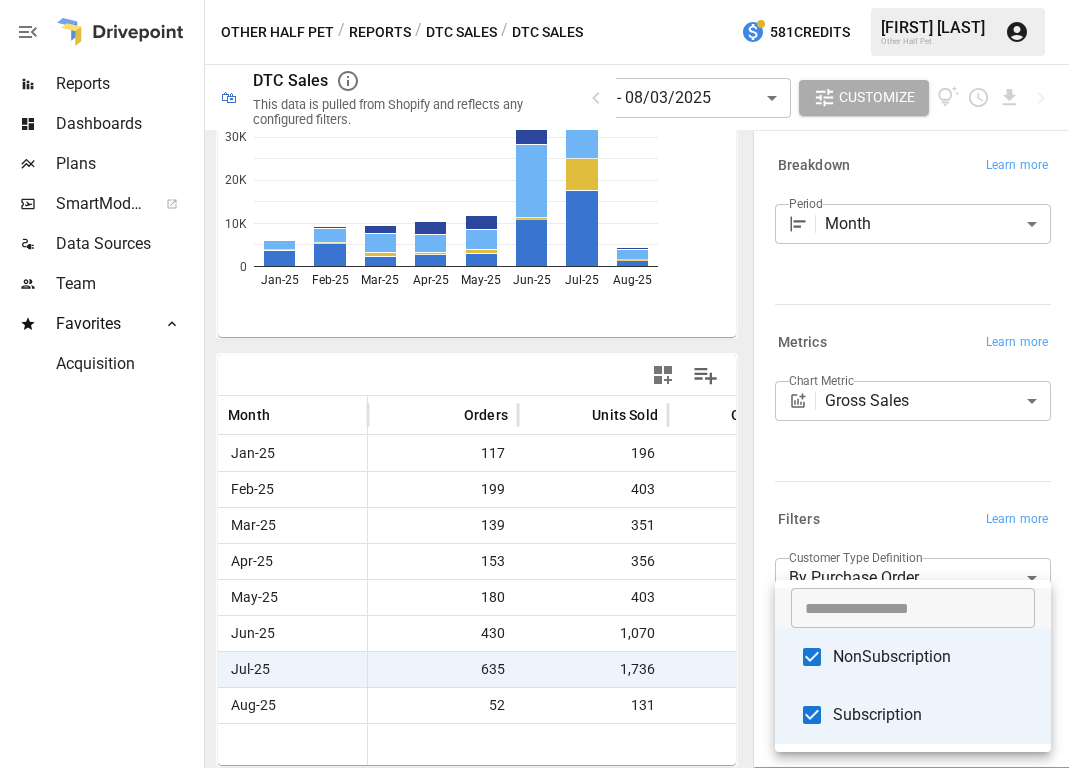 click on "**********" at bounding box center [534, 0] 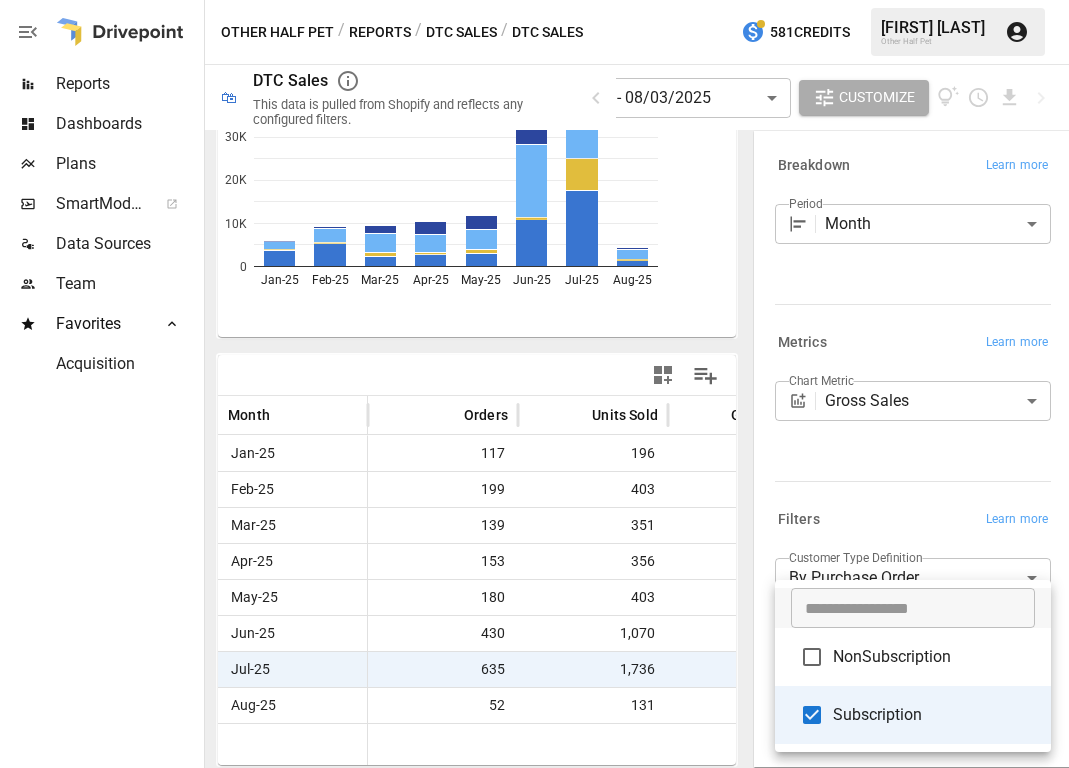 type on "**********" 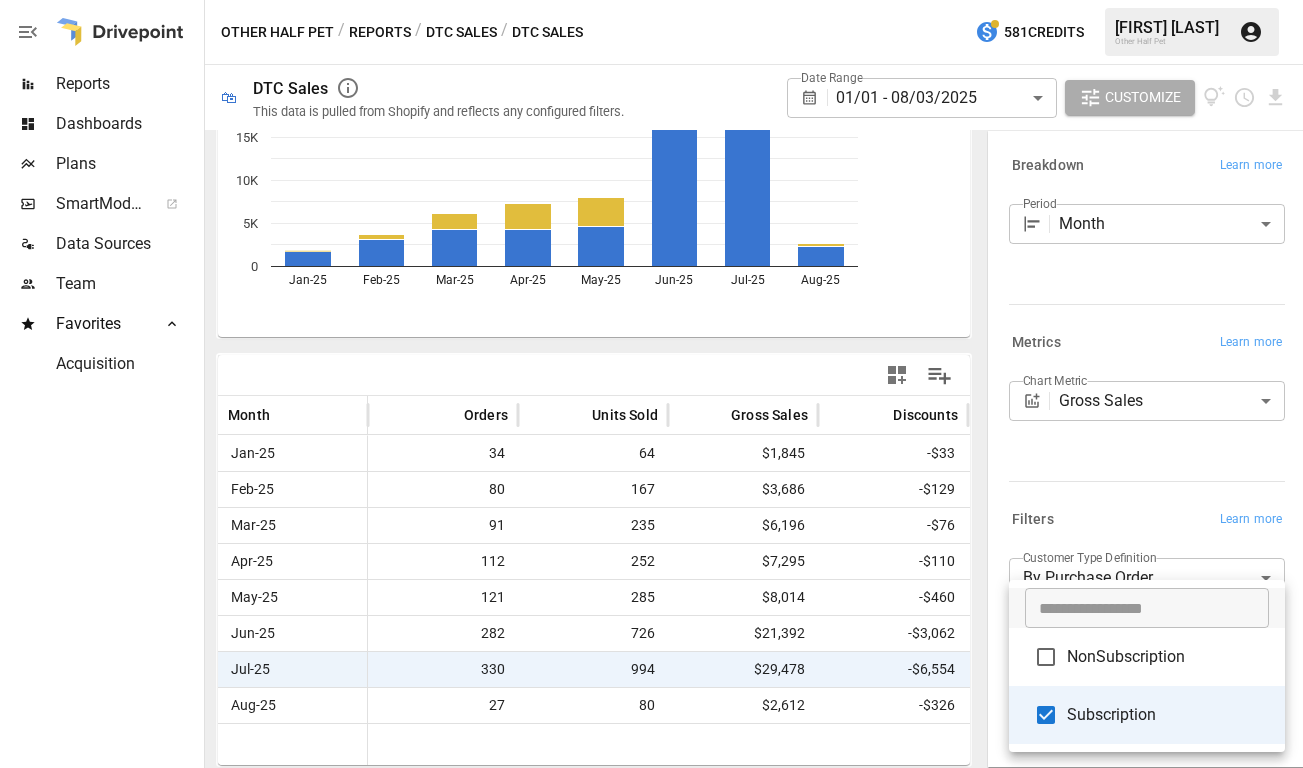 click at bounding box center (651, 384) 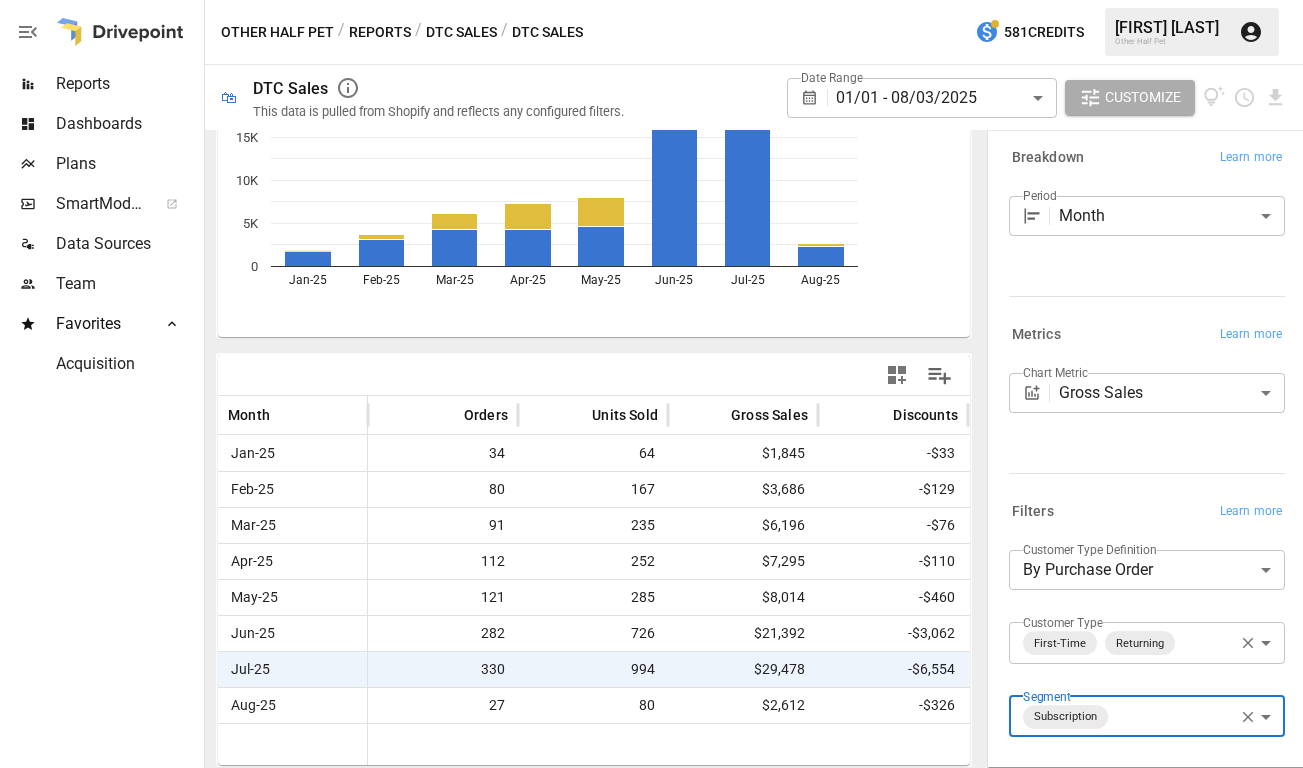 click on "Reports" at bounding box center (380, 32) 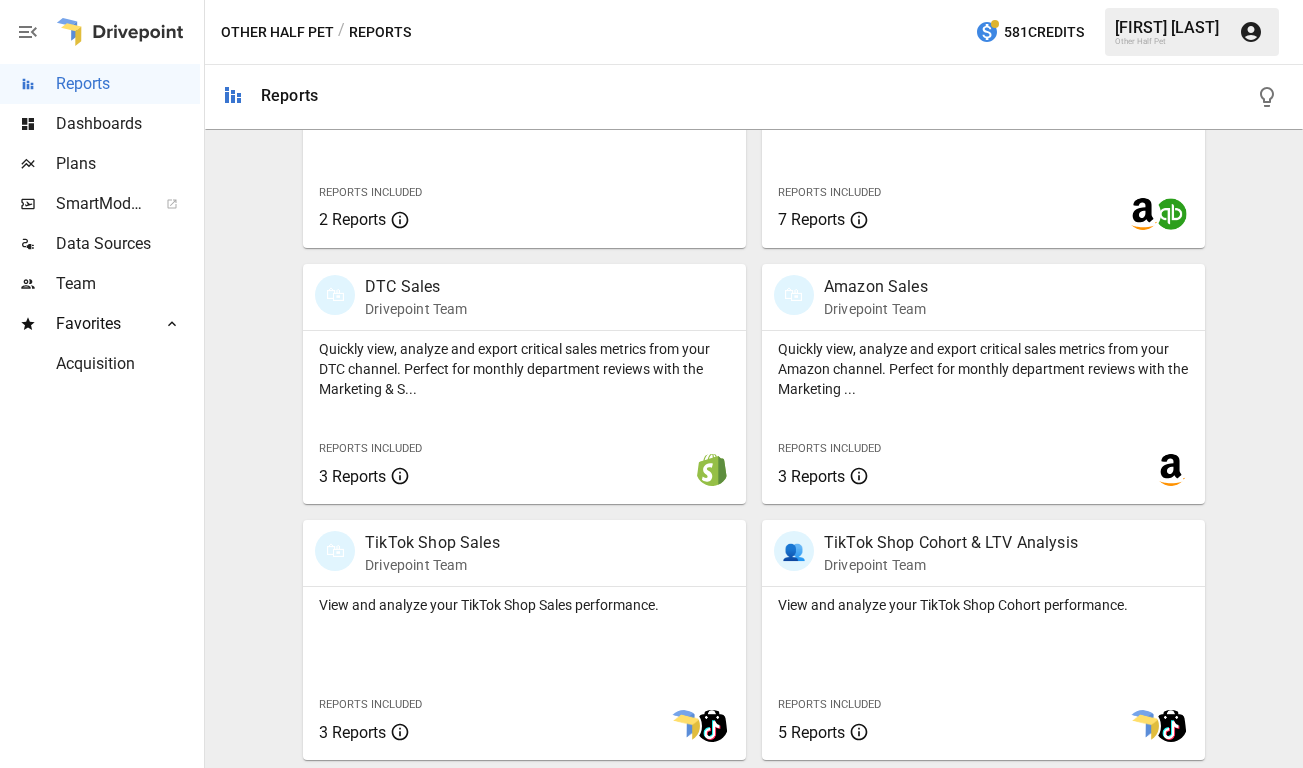 scroll, scrollTop: 1038, scrollLeft: 0, axis: vertical 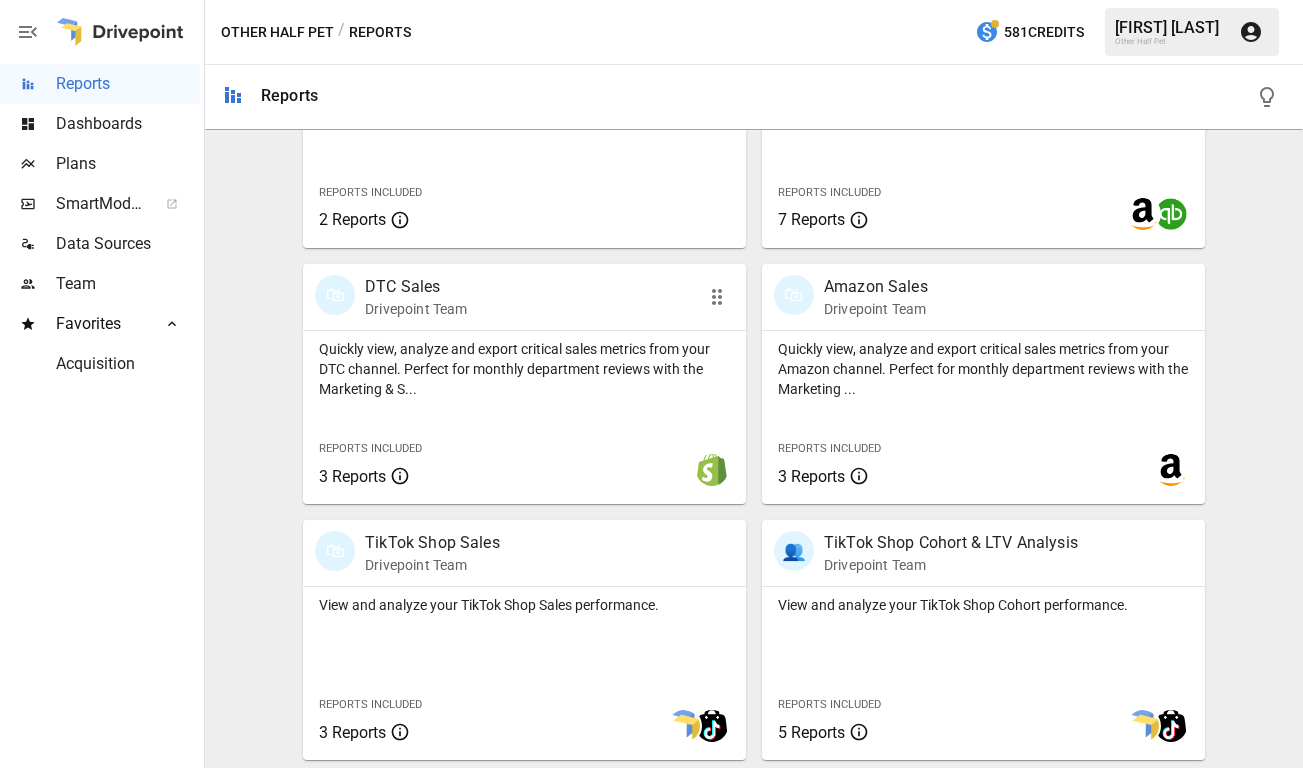 click on "Quickly view, analyze and export critical sales metrics from your DTC channel. Perfect for monthly department reviews with the Marketing & S..." at bounding box center (524, 369) 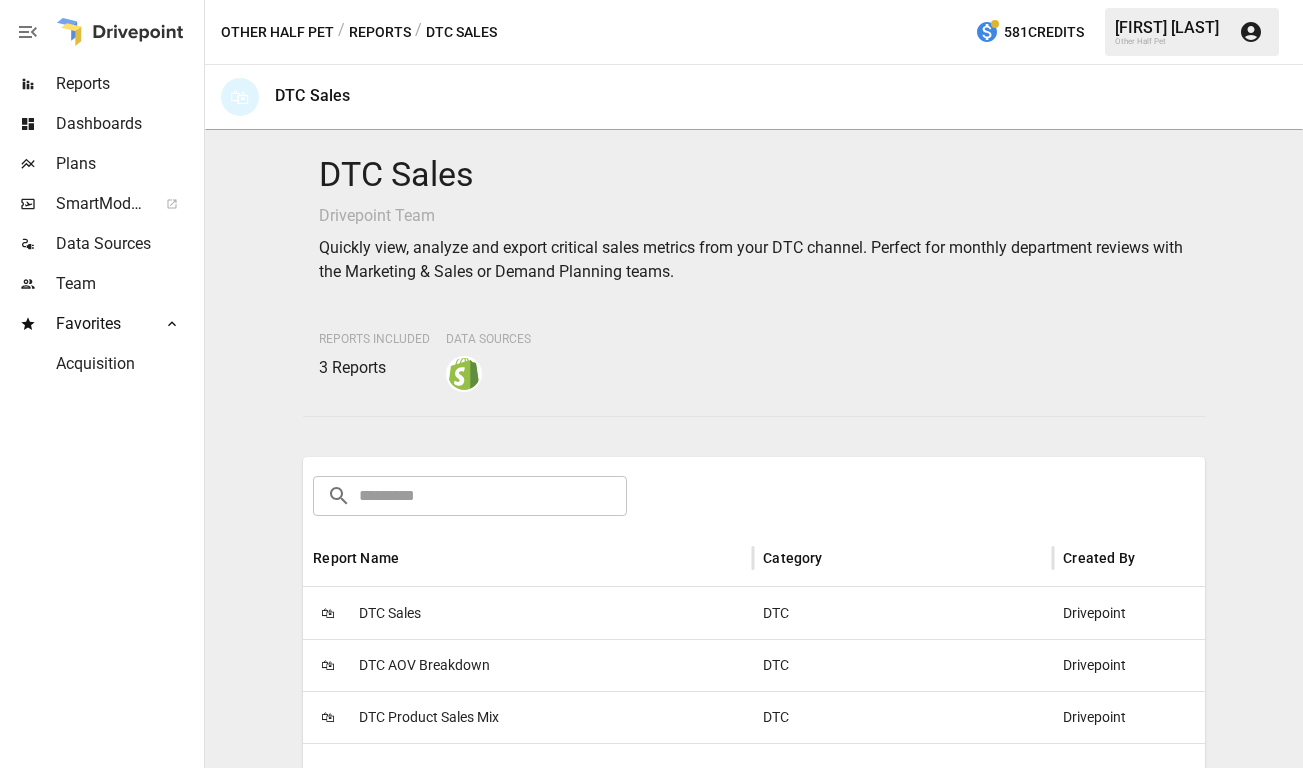 click on "🛍 DTC Sales" at bounding box center [528, 613] 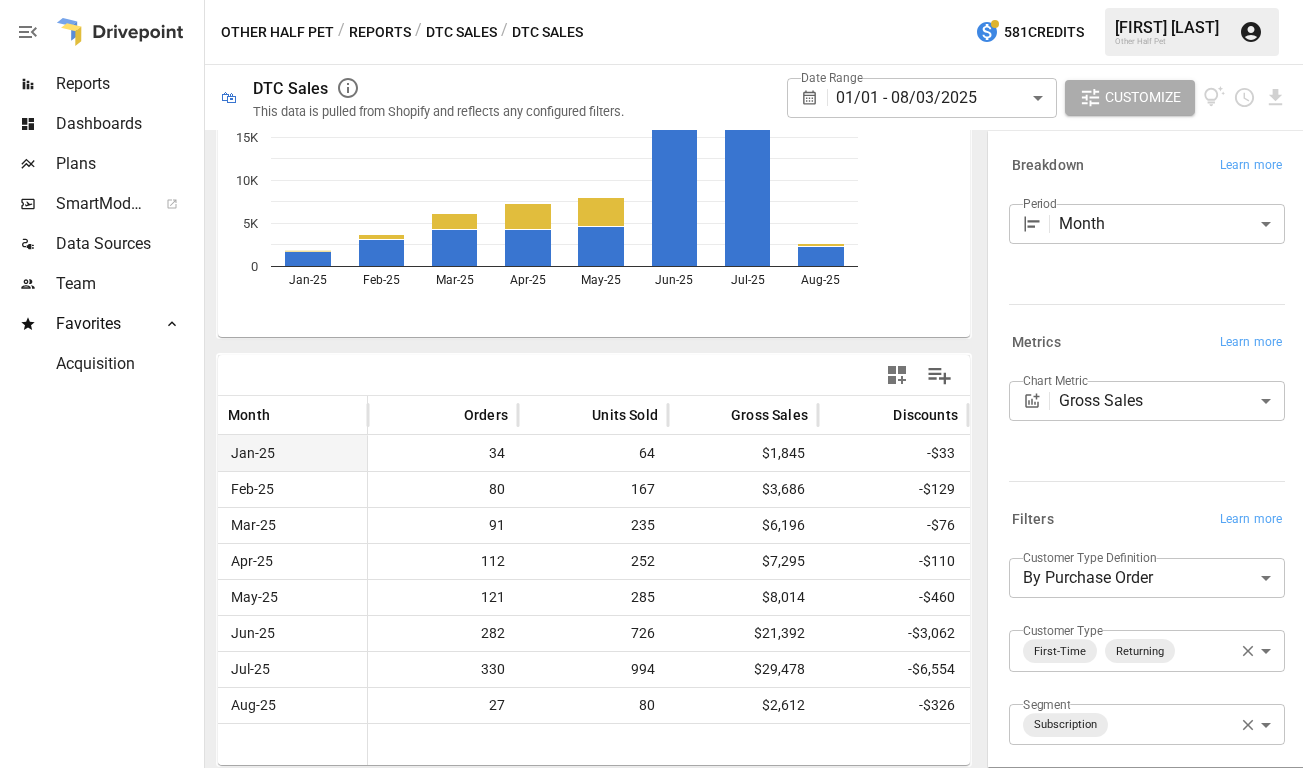 scroll, scrollTop: 206, scrollLeft: 0, axis: vertical 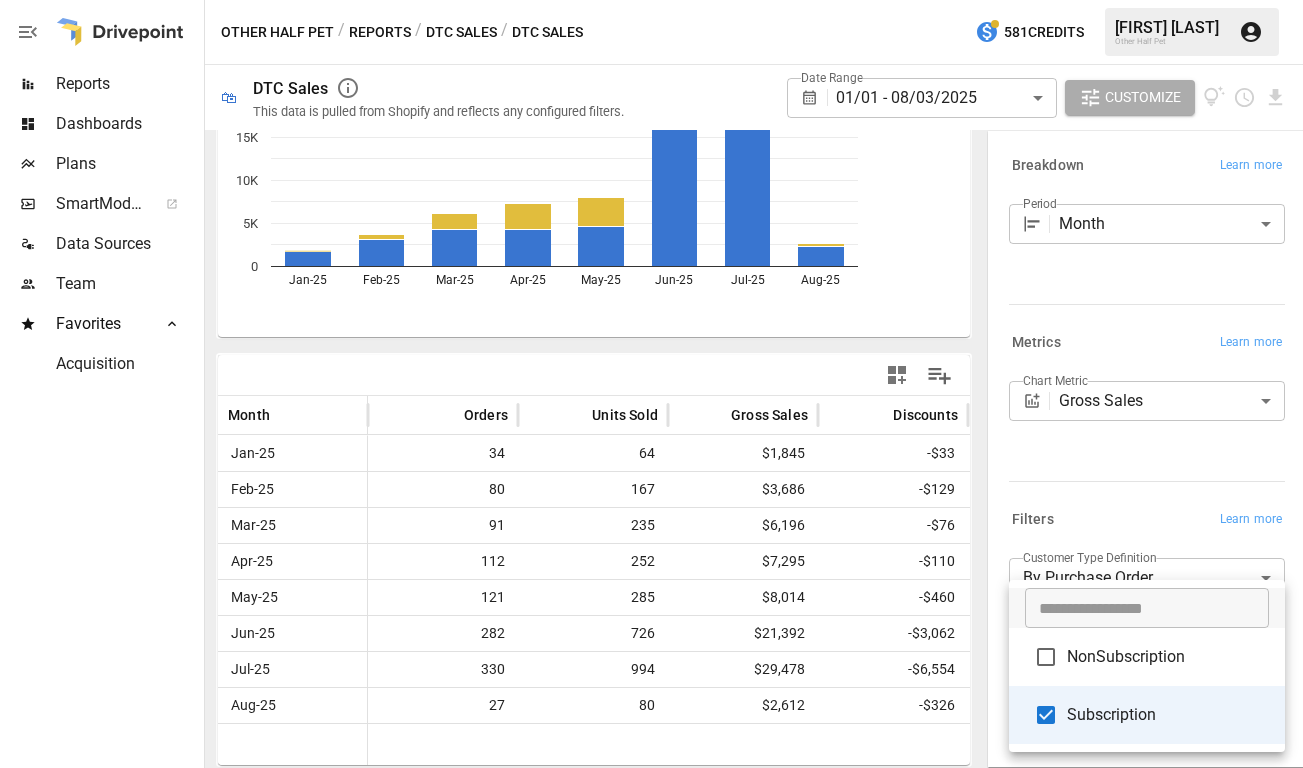 click on "**********" at bounding box center (651, 0) 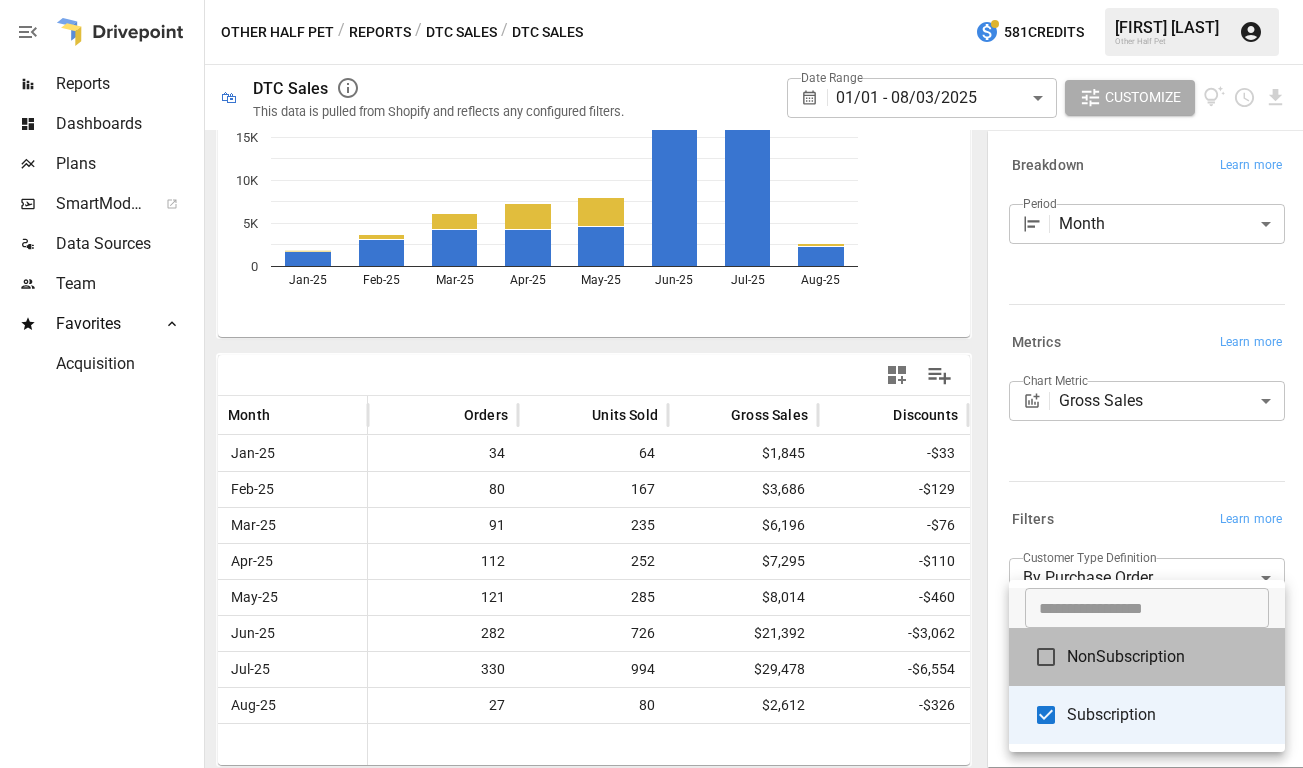 click on "NonSubscription" at bounding box center (1147, 657) 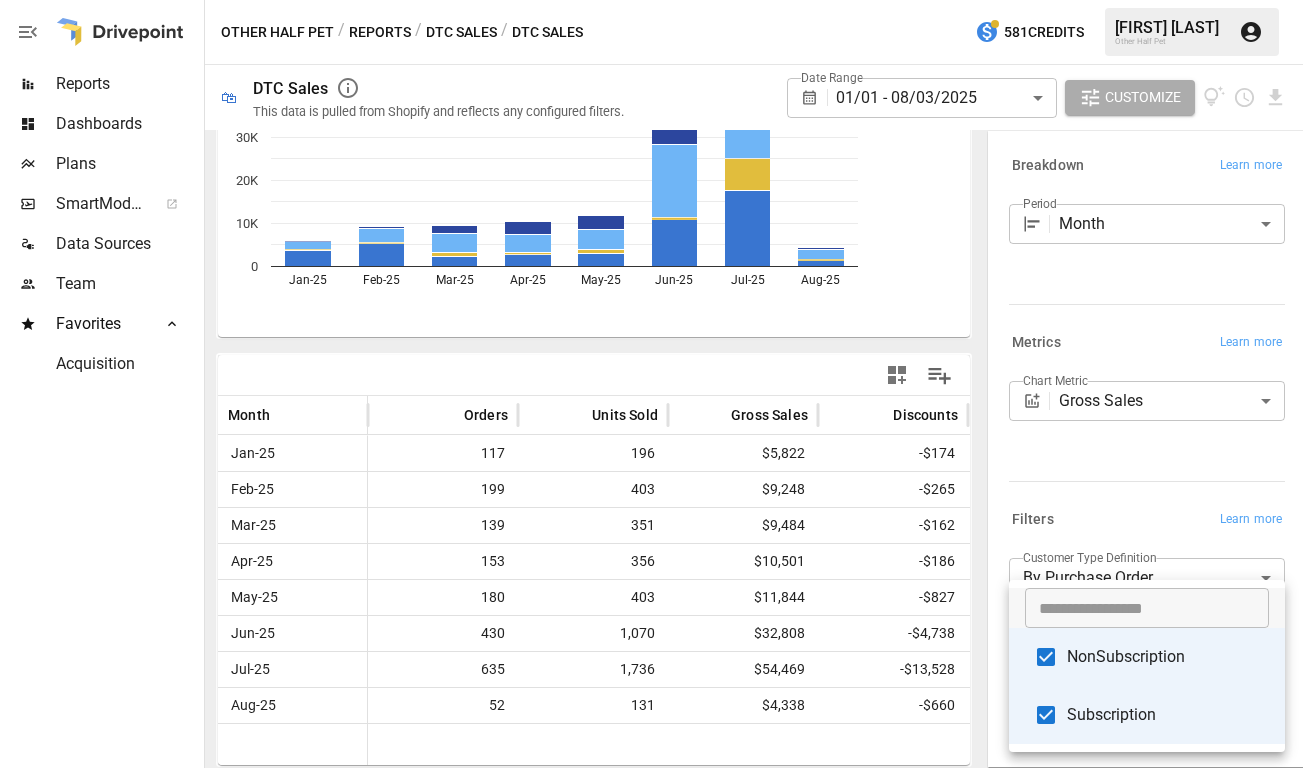 click at bounding box center [651, 384] 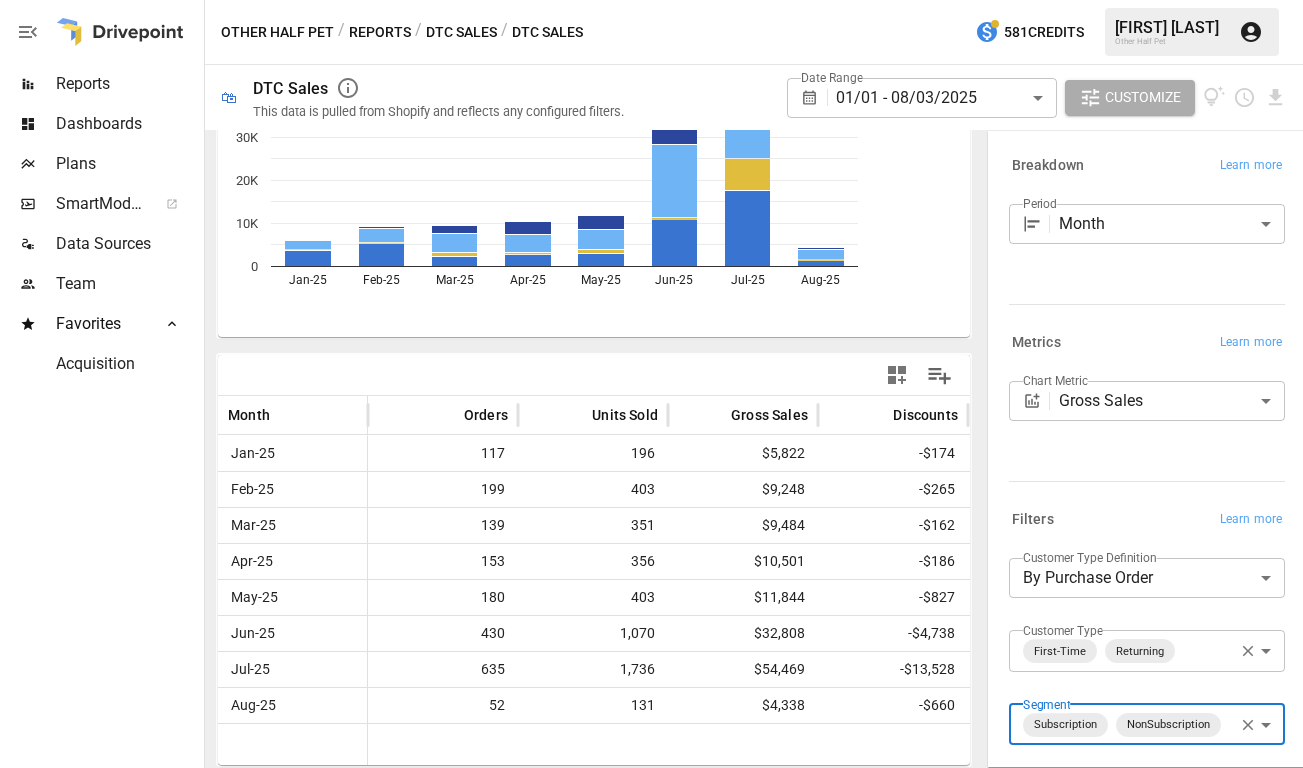 scroll, scrollTop: 8, scrollLeft: 0, axis: vertical 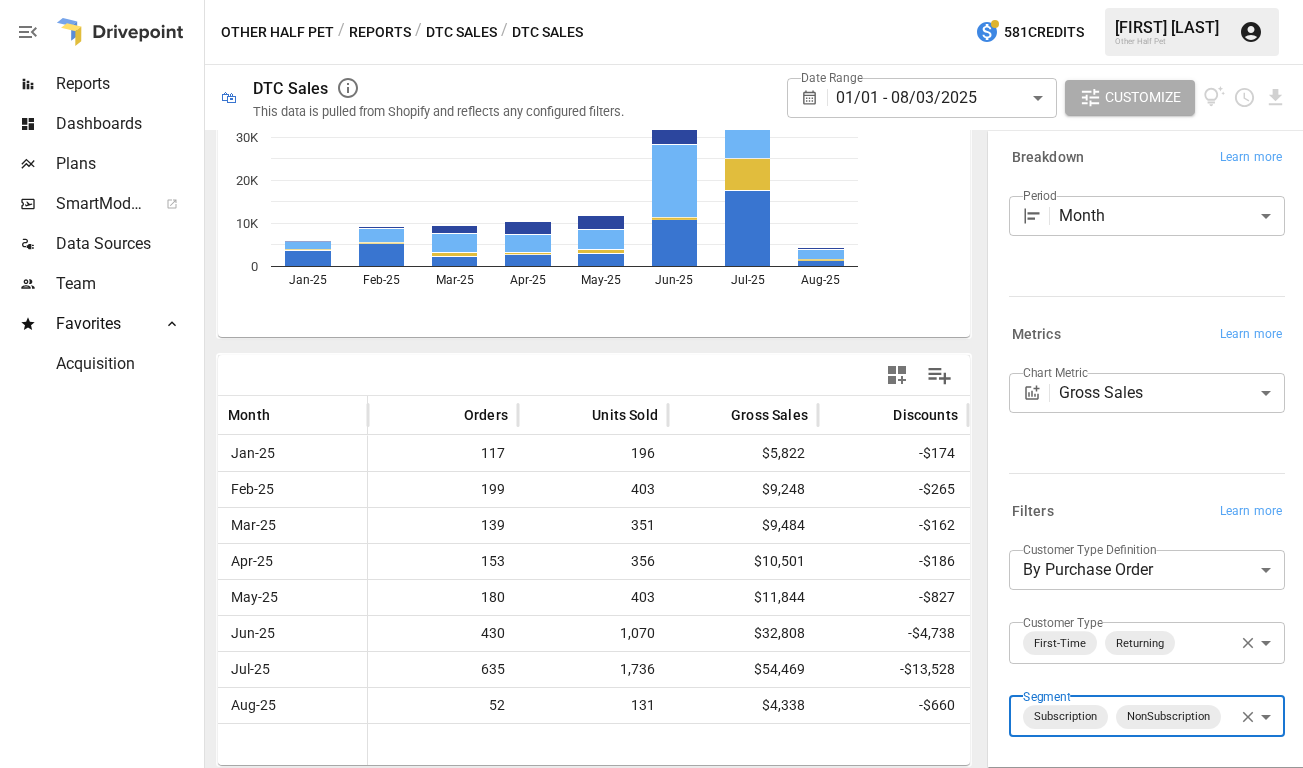 click on "Reports" at bounding box center [380, 32] 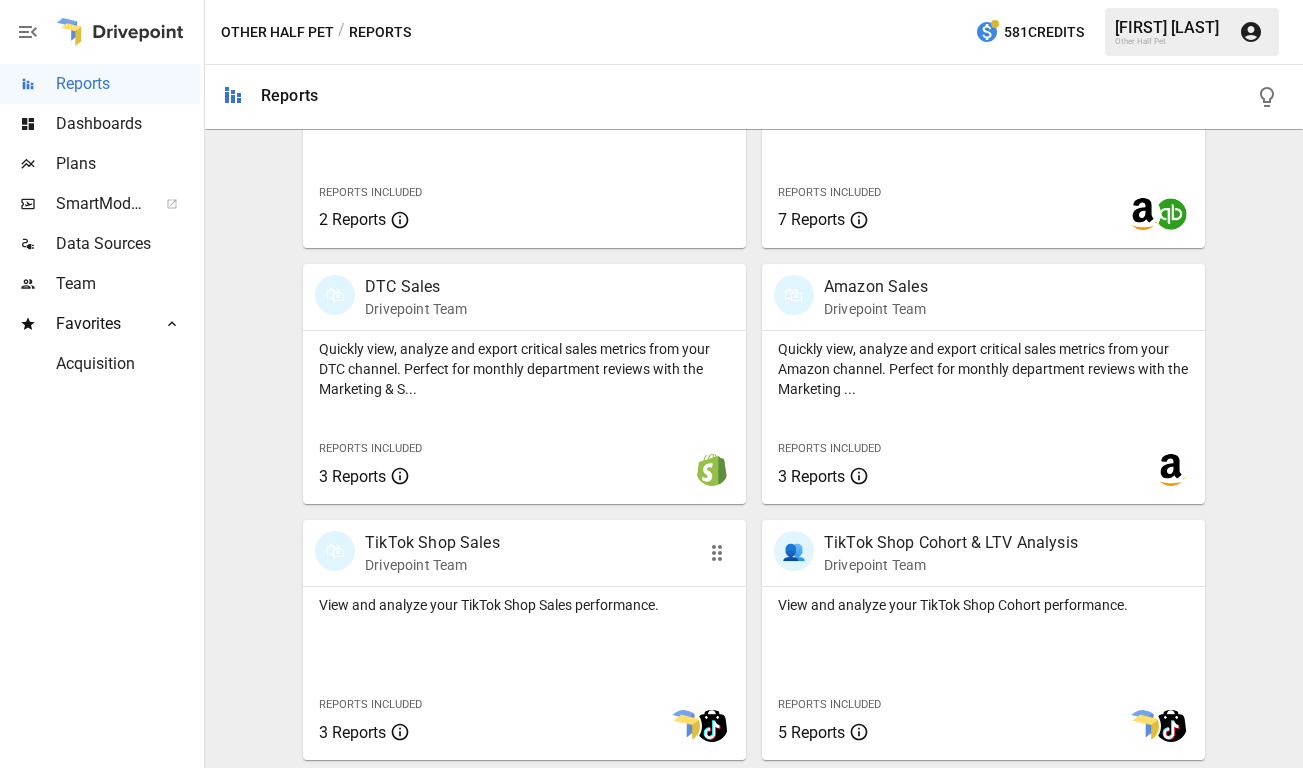 scroll, scrollTop: 1038, scrollLeft: 0, axis: vertical 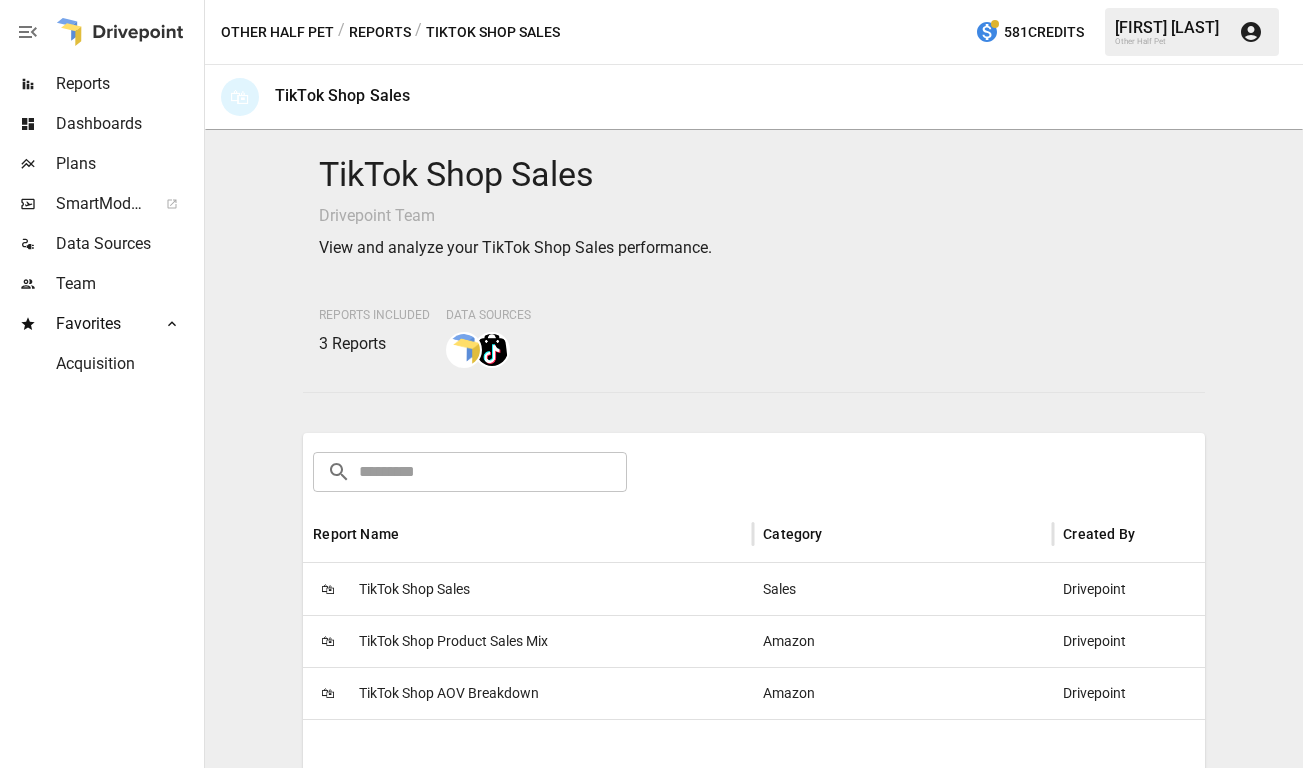 click on "🛍 TikTok Shop Sales" at bounding box center (528, 589) 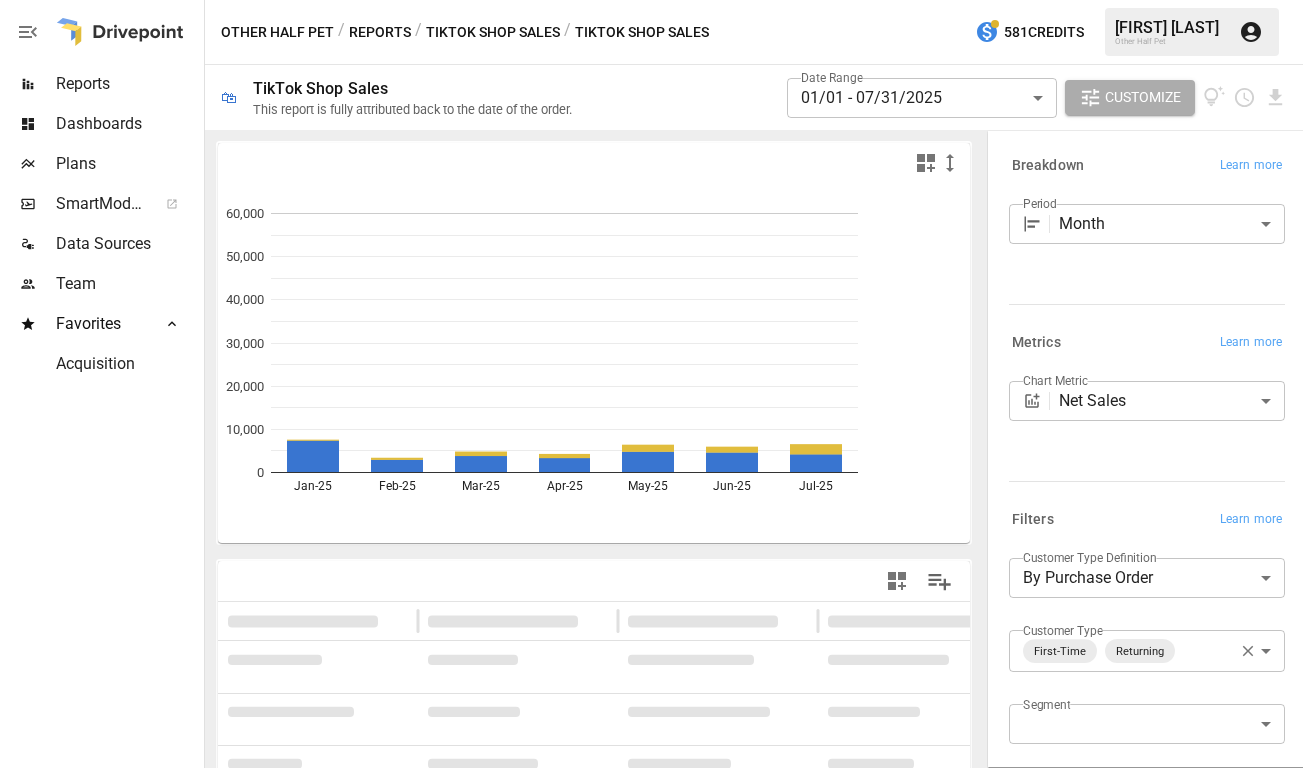 click on "**********" at bounding box center (651, 0) 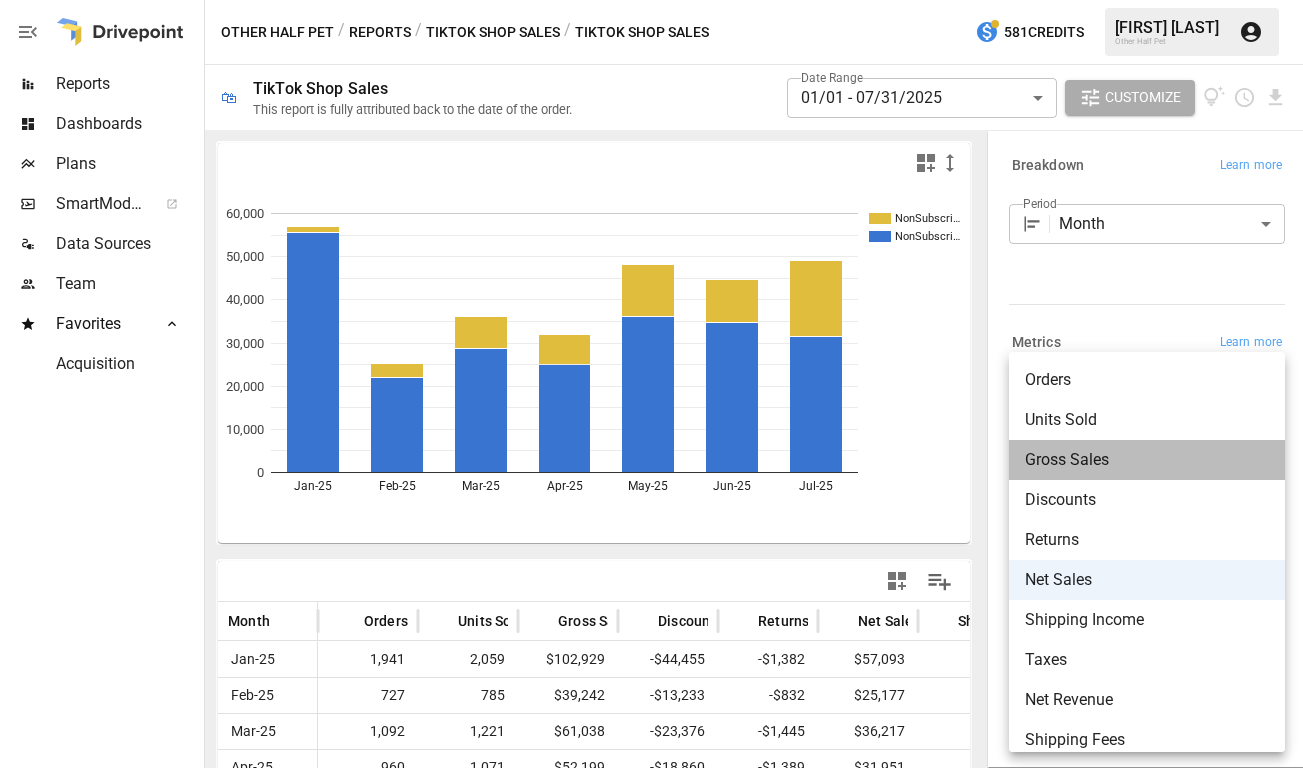 click on "Gross Sales" at bounding box center [1147, 460] 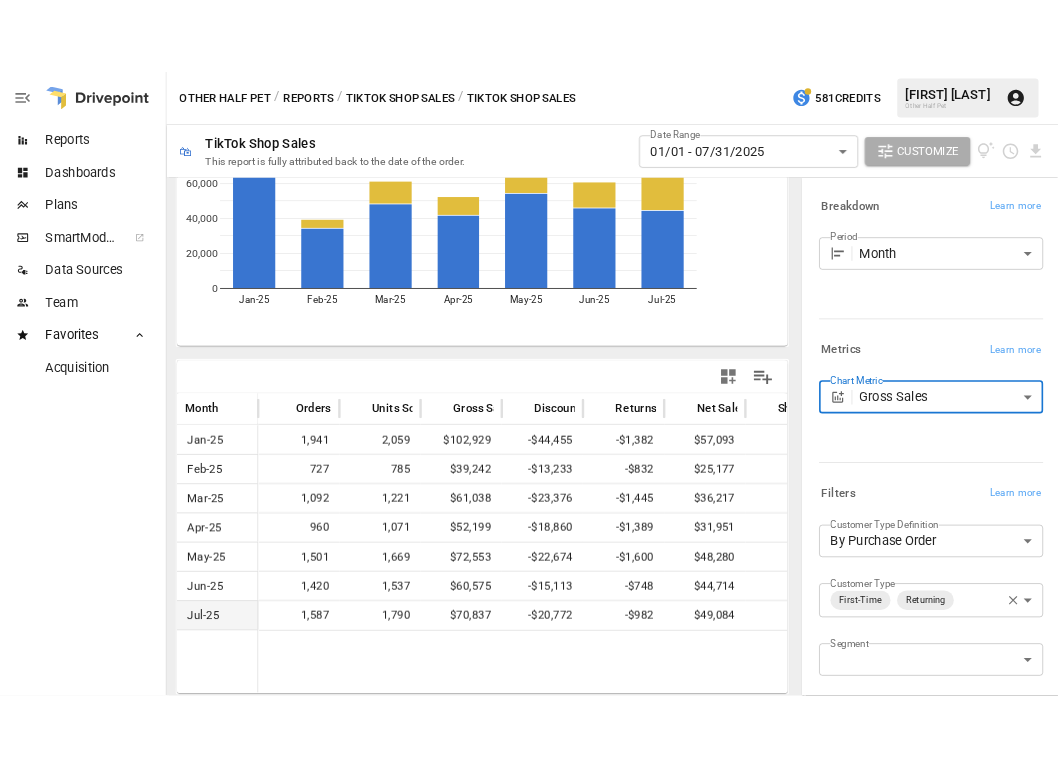 scroll, scrollTop: 206, scrollLeft: 0, axis: vertical 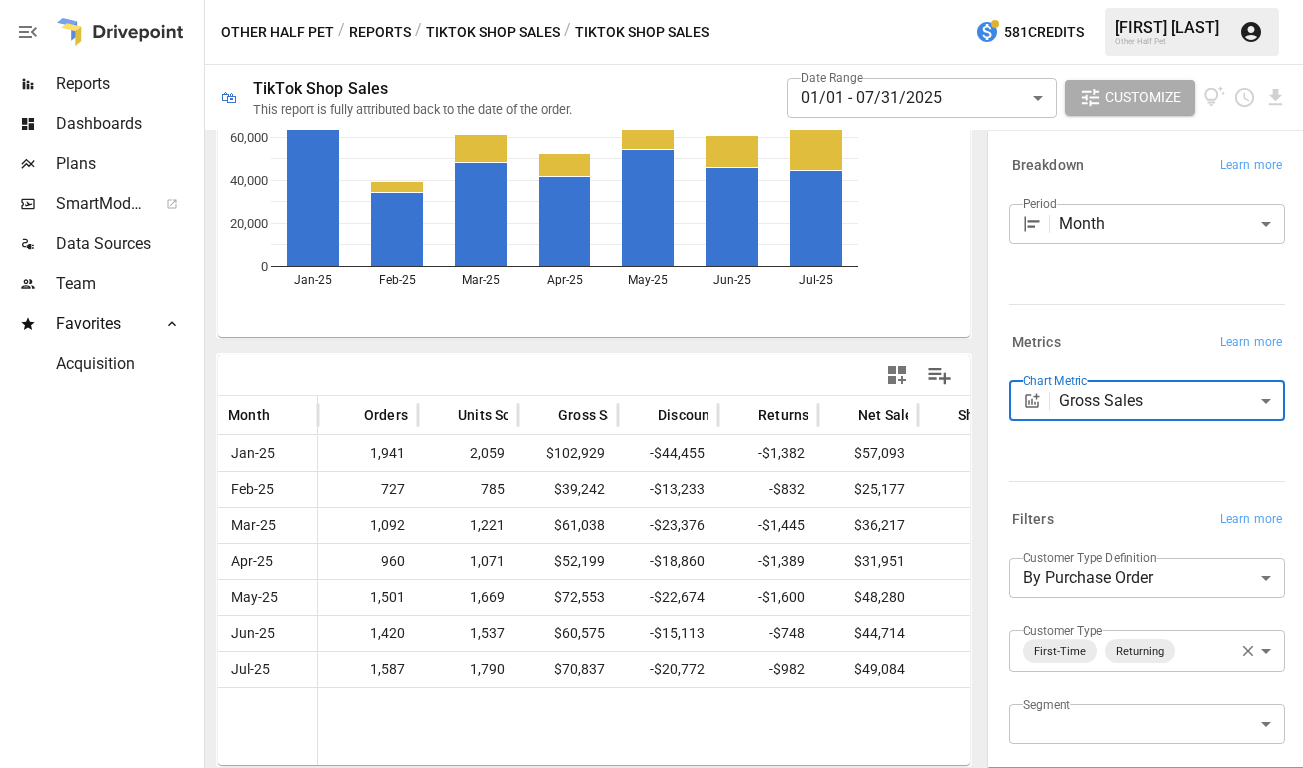 click on "Customize" at bounding box center (1143, 97) 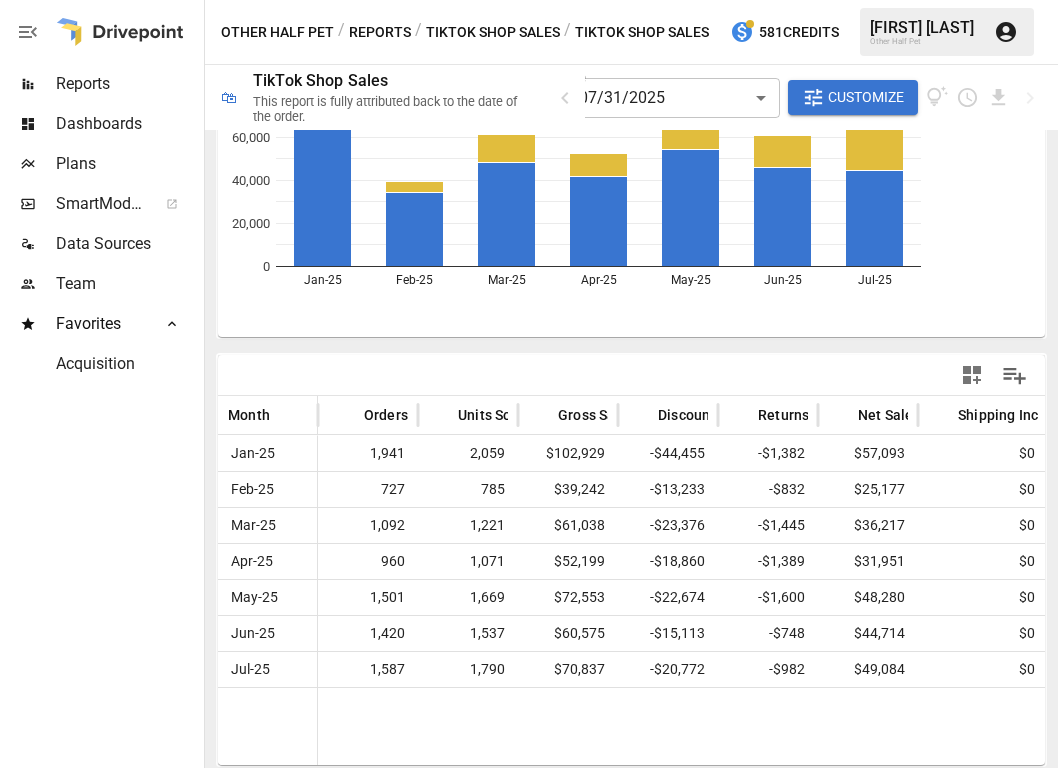 click on "Customize" at bounding box center [866, 97] 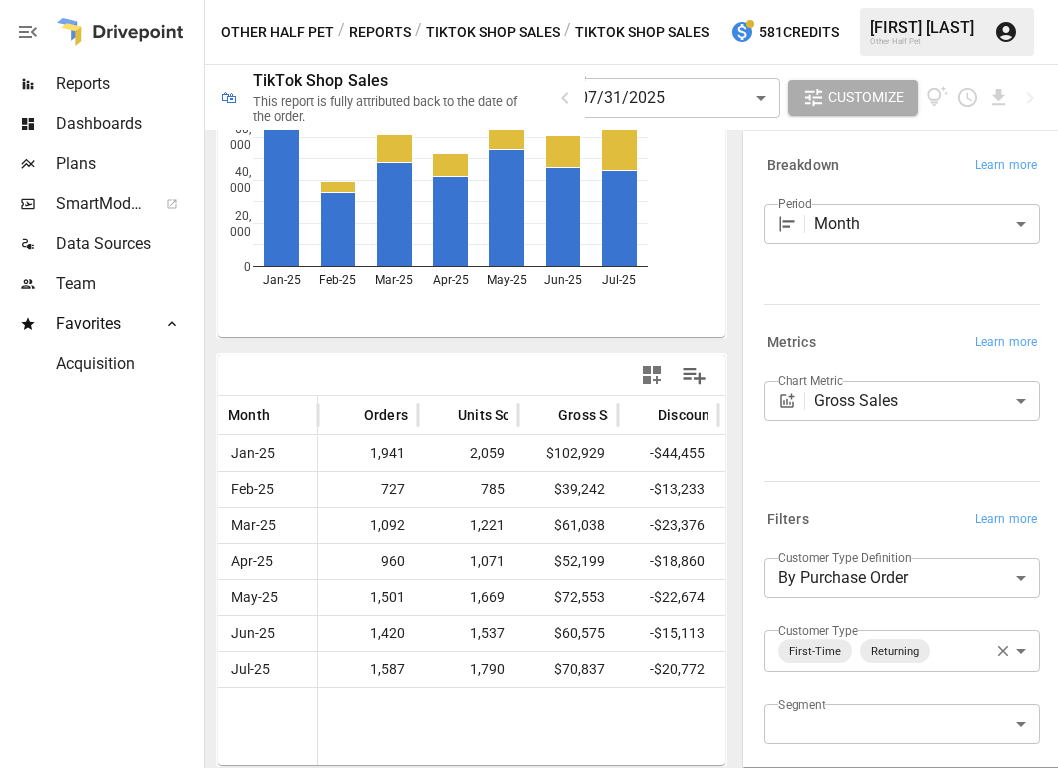 click on "**********" at bounding box center (529, 0) 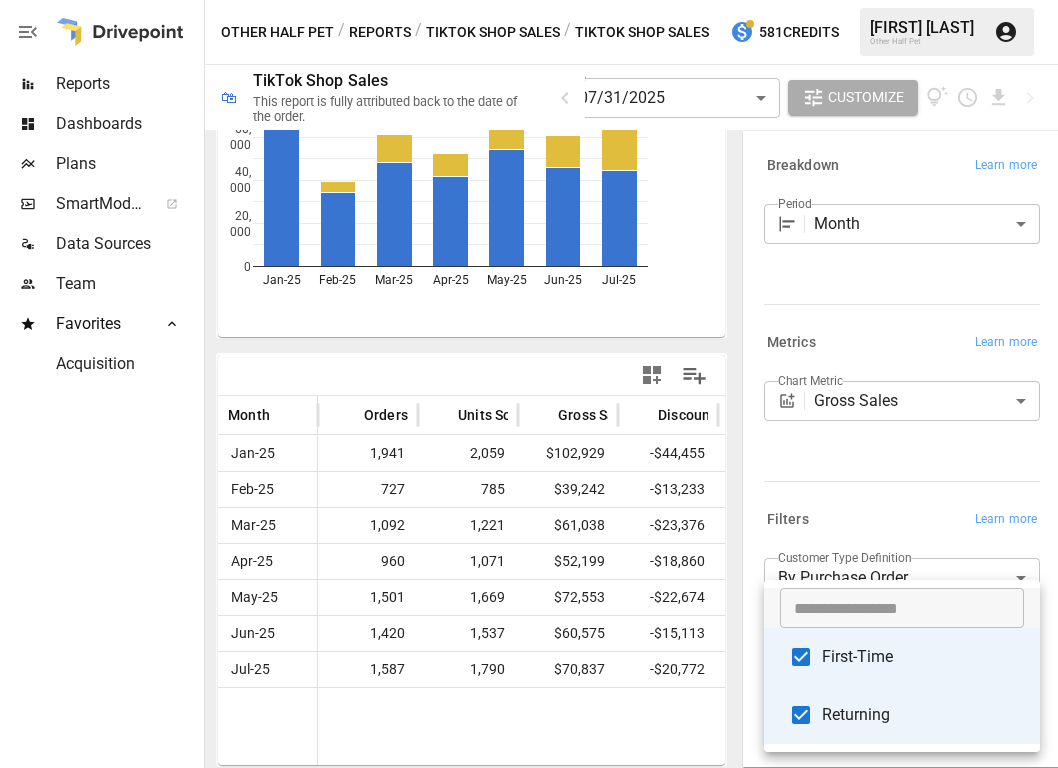click on "Returning" at bounding box center (923, 715) 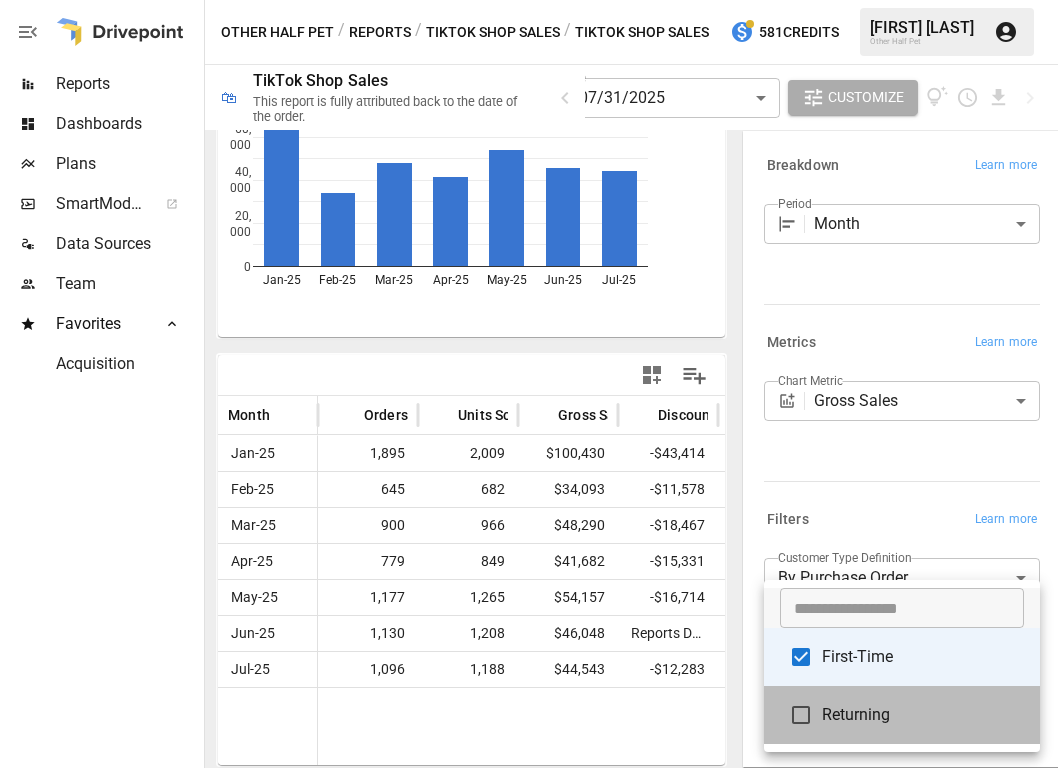 click on "Returning" at bounding box center (923, 715) 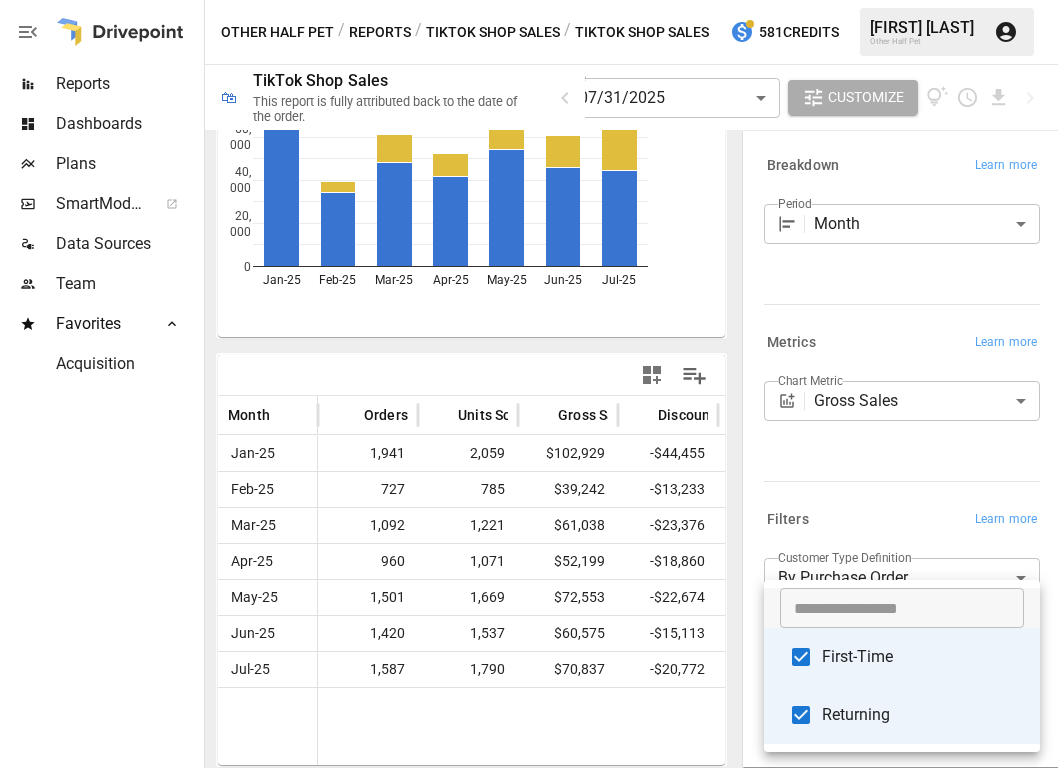 click at bounding box center (529, 384) 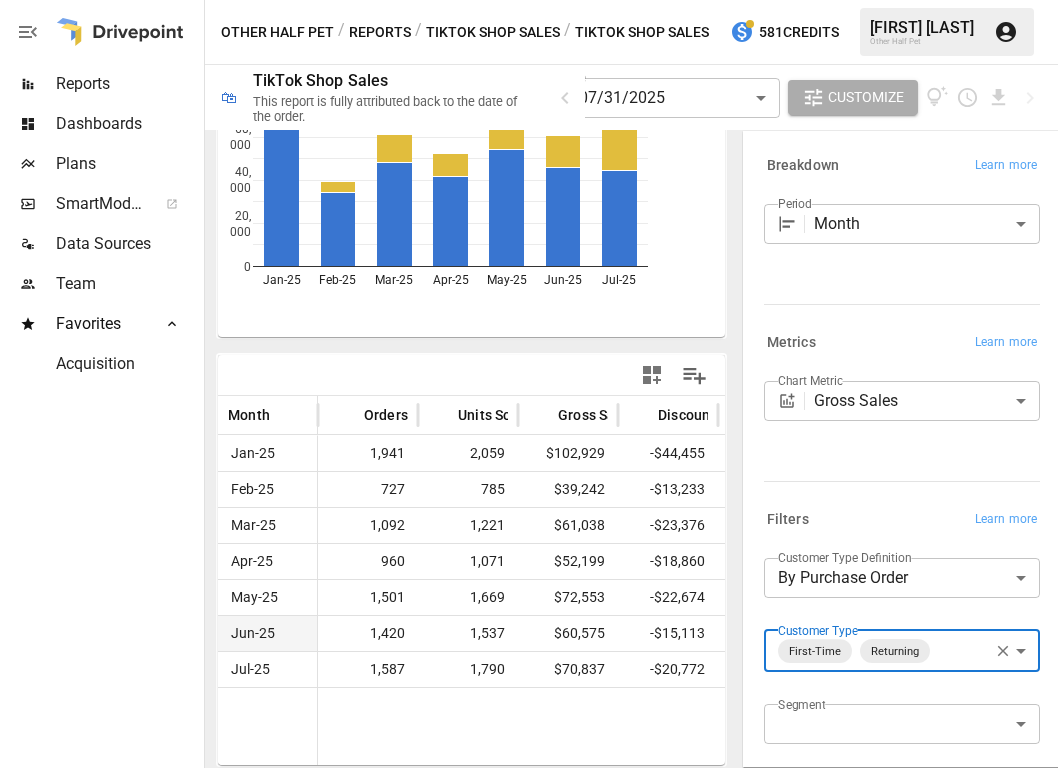 scroll, scrollTop: 0, scrollLeft: 0, axis: both 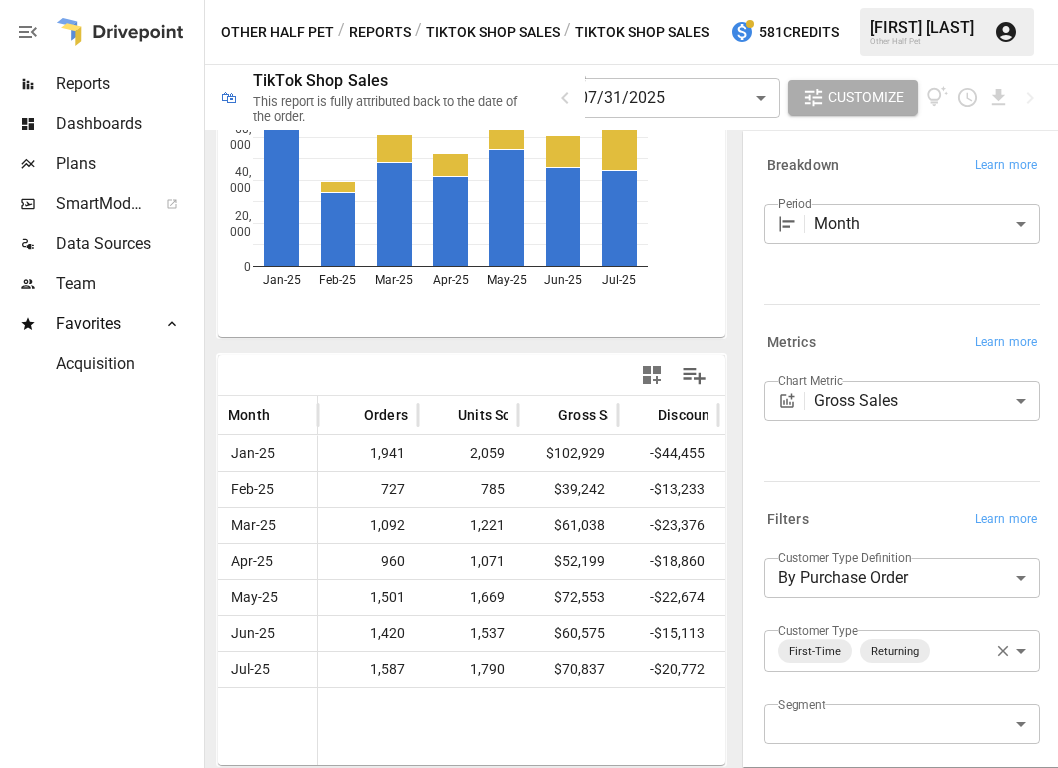 click on "TikTok Shop Sales" at bounding box center (493, 32) 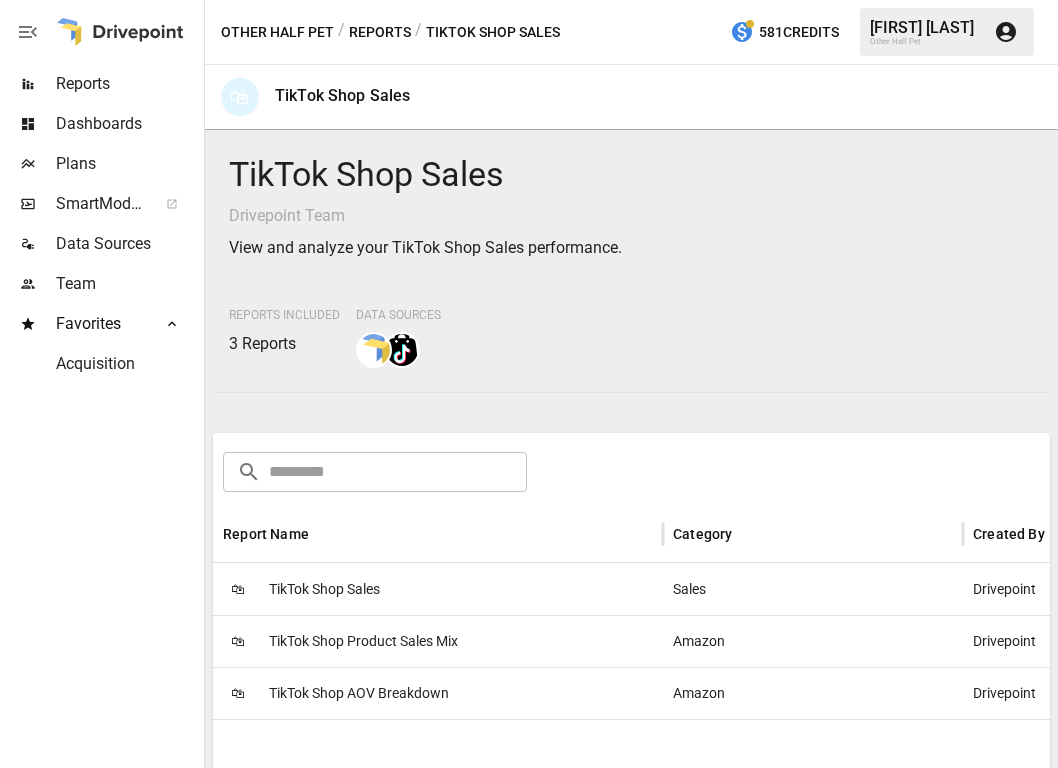 click on "Reports" at bounding box center [380, 32] 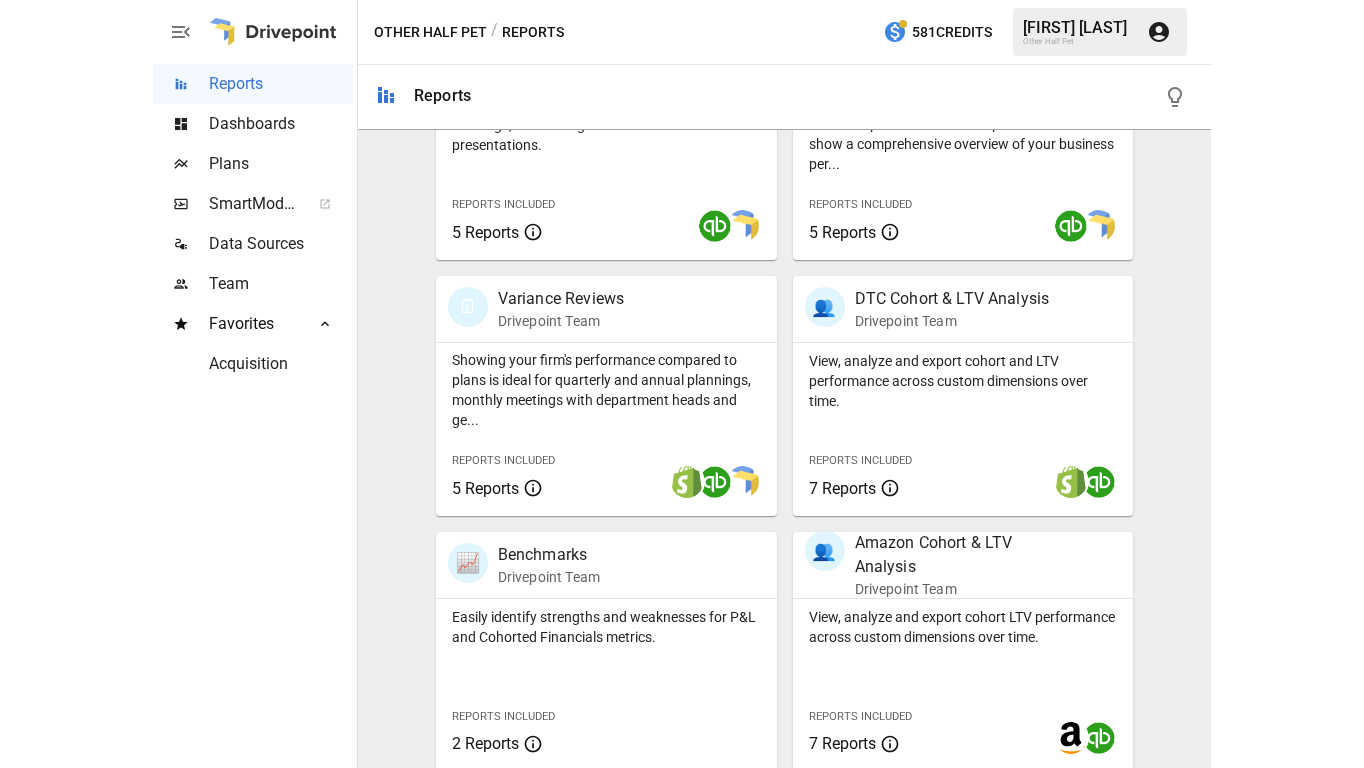 scroll, scrollTop: 468, scrollLeft: 0, axis: vertical 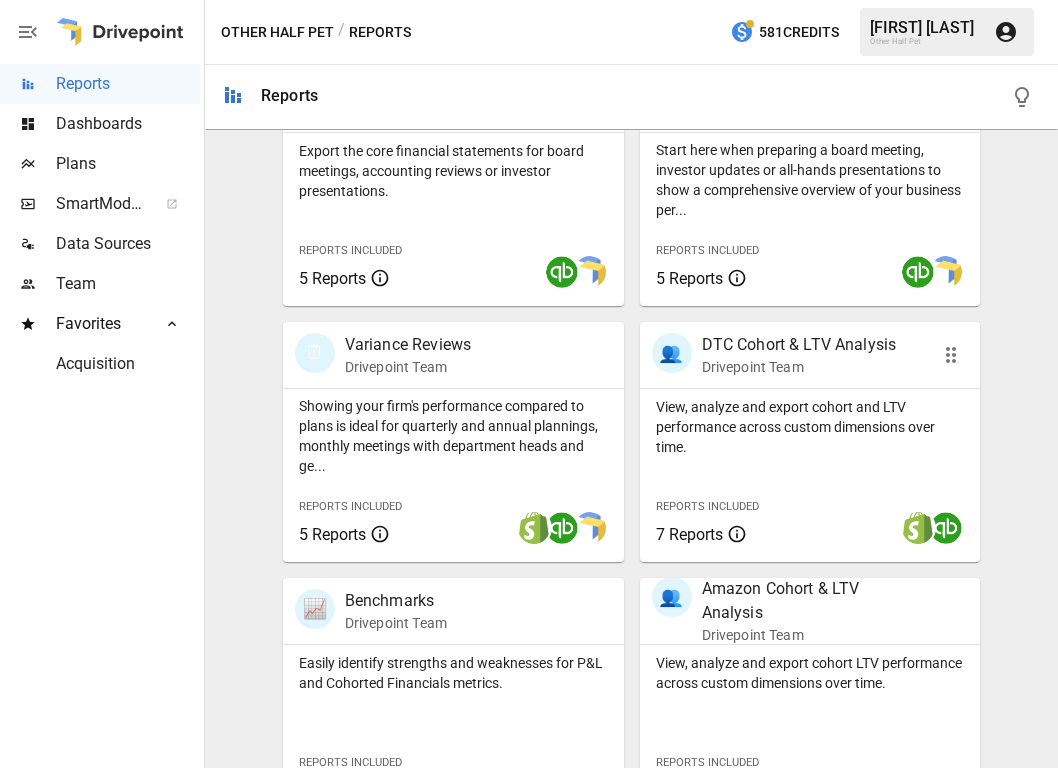 click on "View, analyze and export cohort and LTV performance across custom dimensions over time." at bounding box center (810, 427) 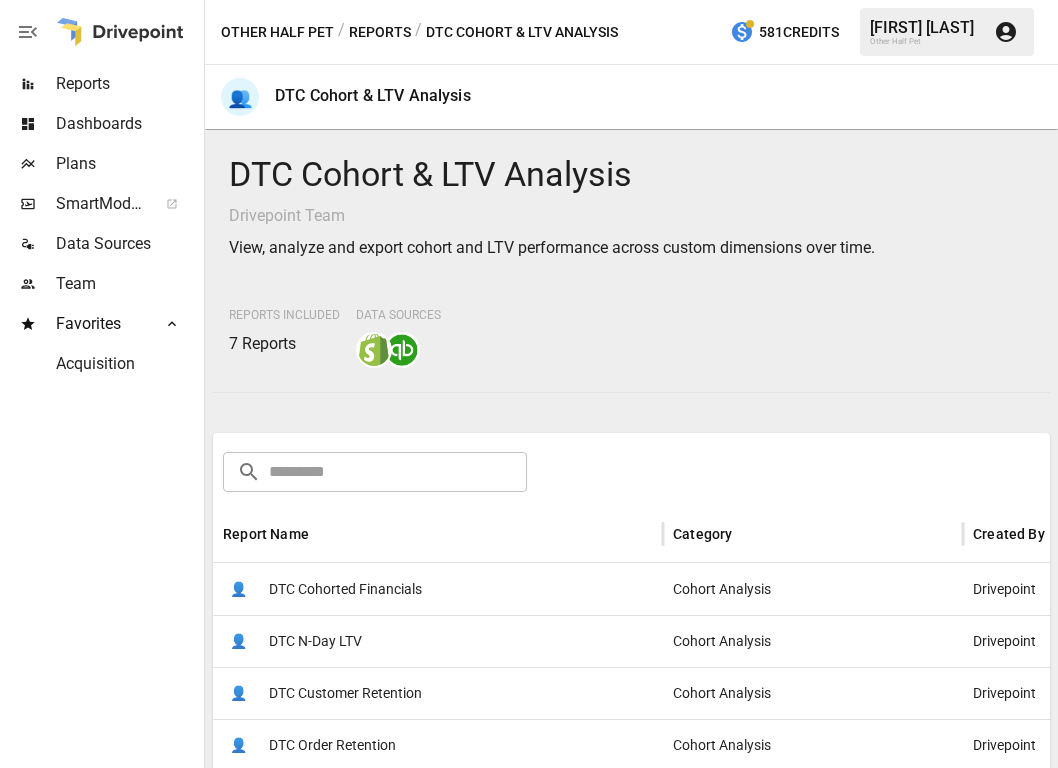 click on "DTC Cohorted Financials" at bounding box center (345, 589) 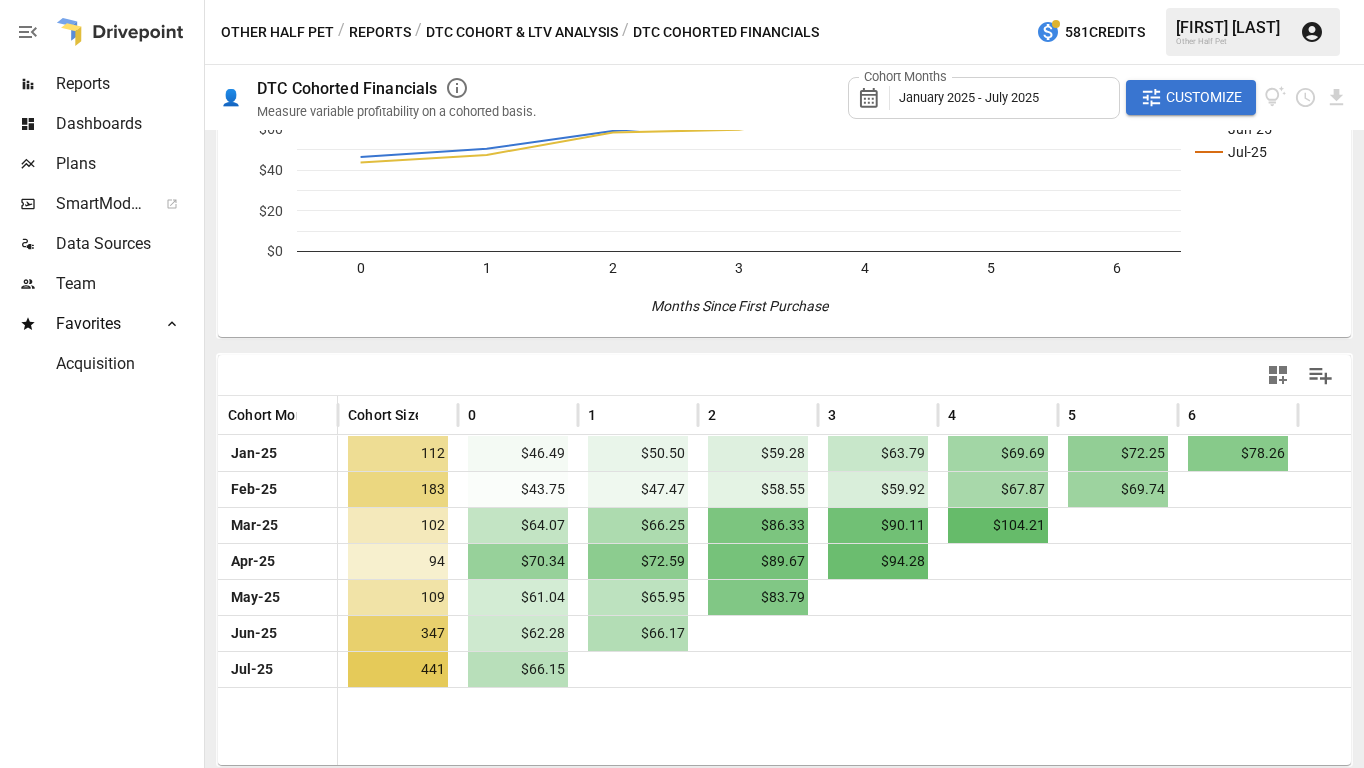 scroll, scrollTop: 206, scrollLeft: 0, axis: vertical 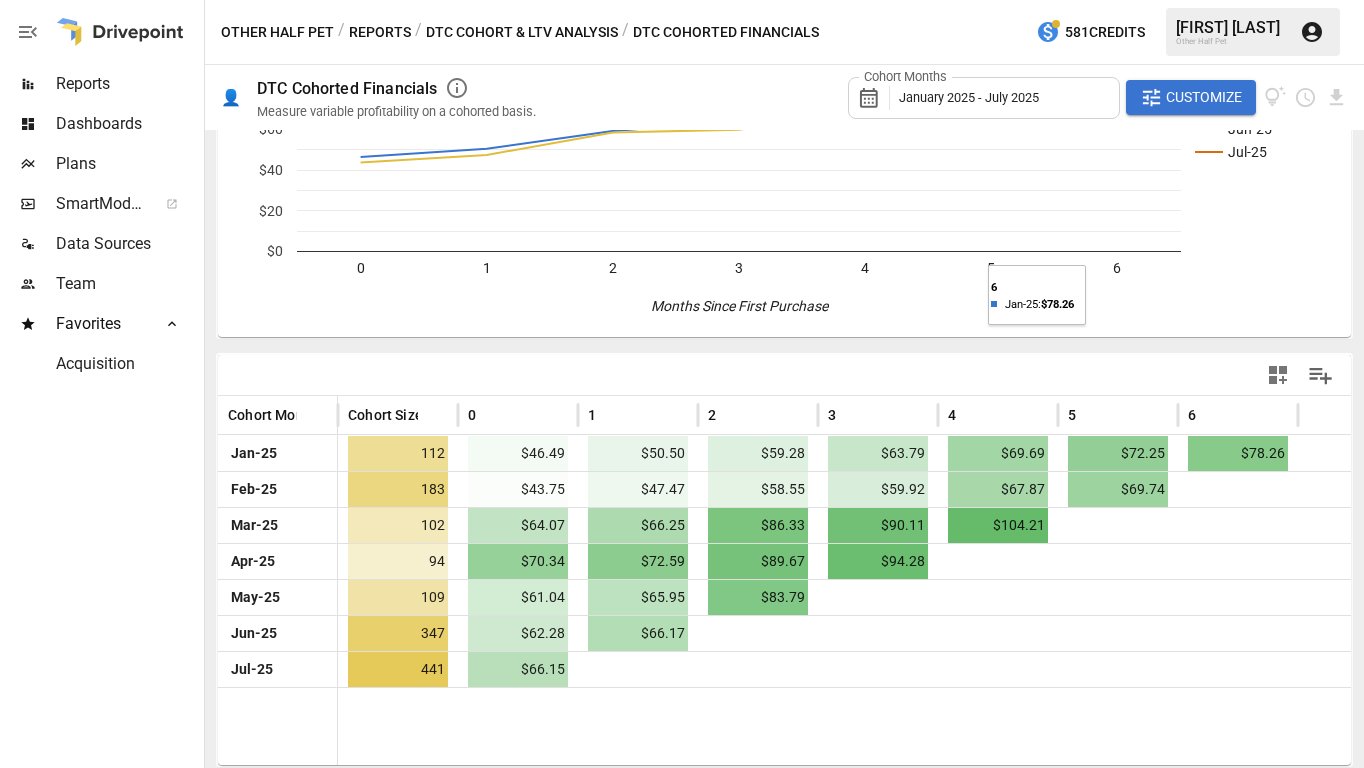 click on "Customize" at bounding box center [1191, 98] 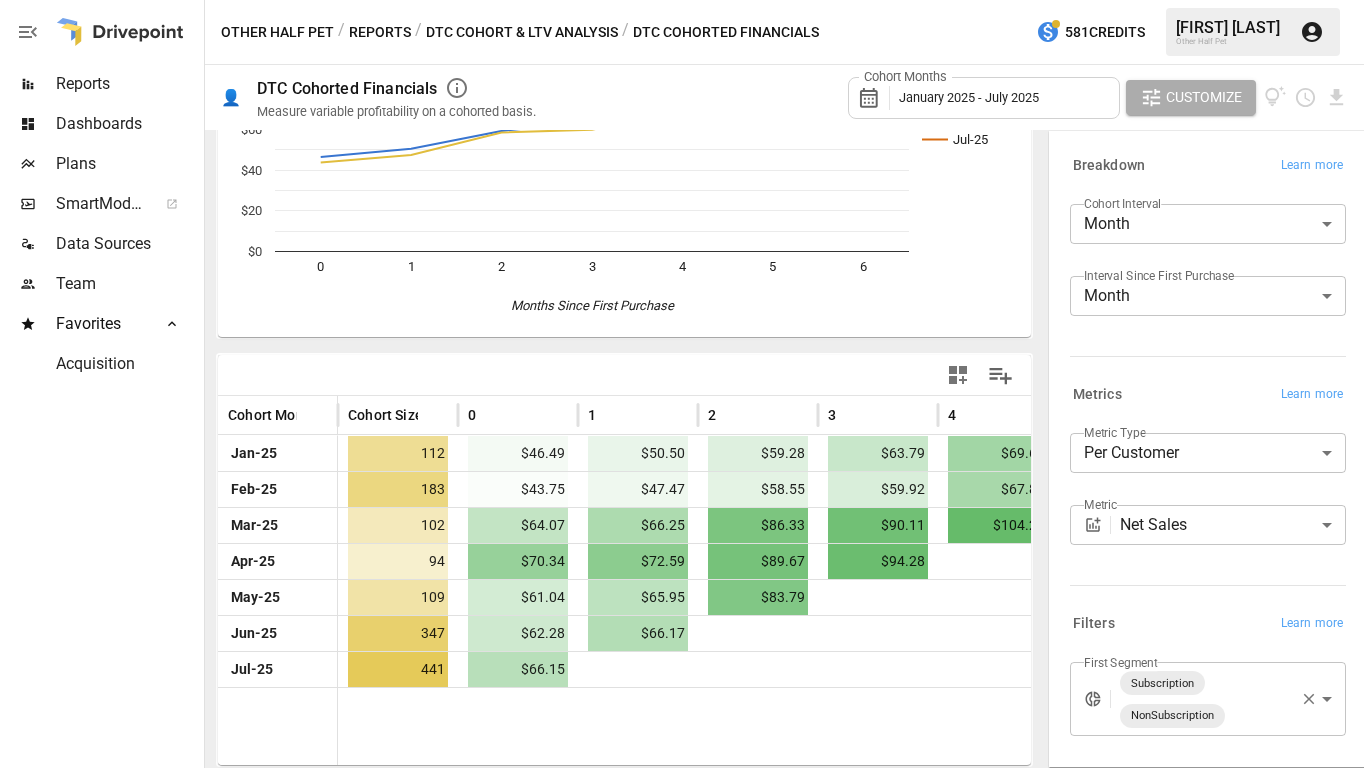 click on "**********" at bounding box center (682, 0) 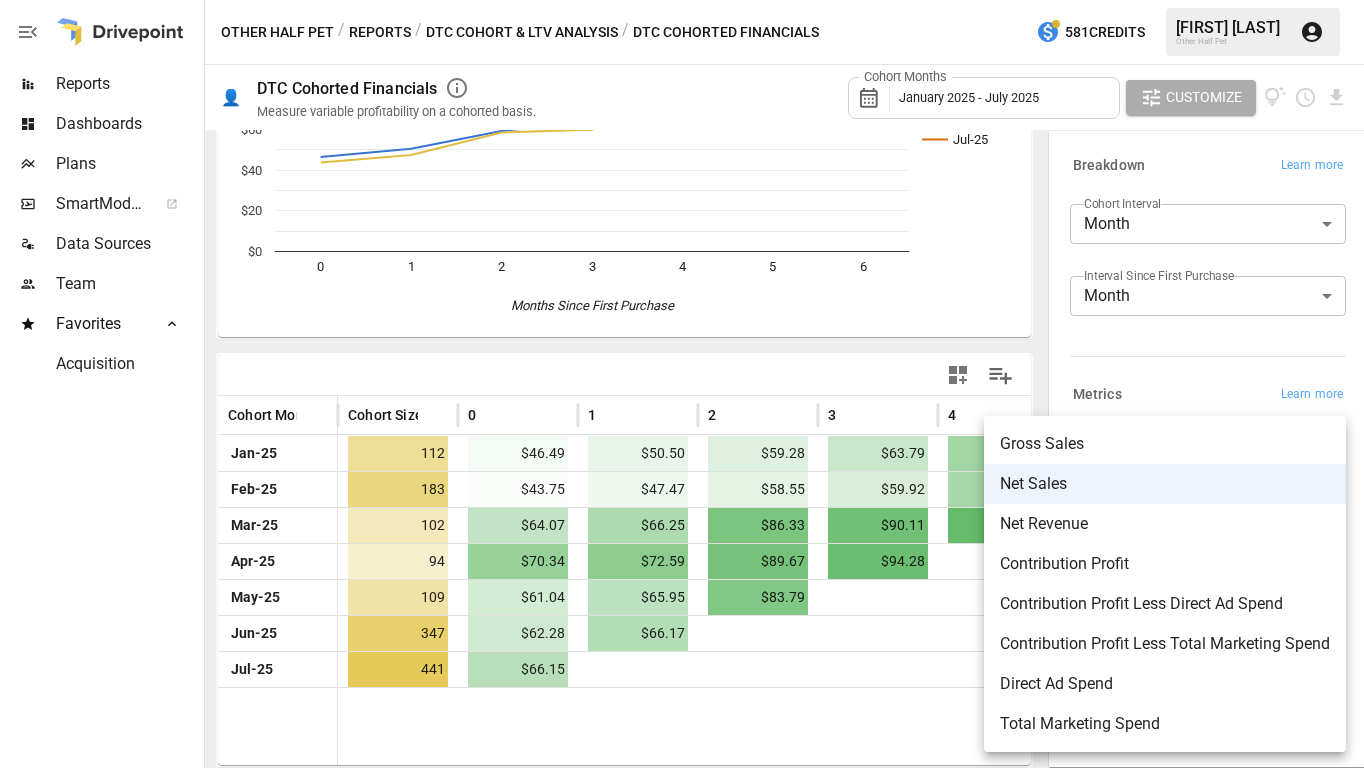 click at bounding box center [682, 384] 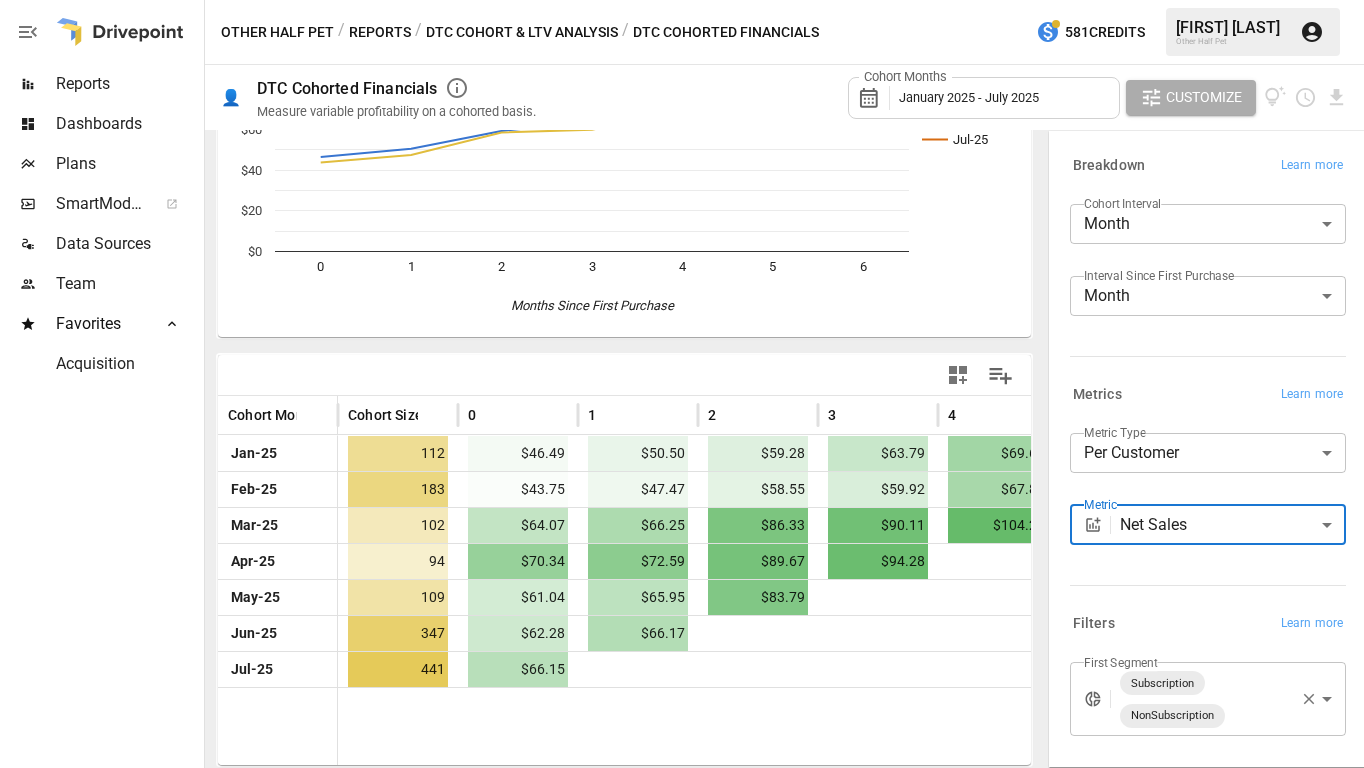 click on "Customize" at bounding box center [1204, 97] 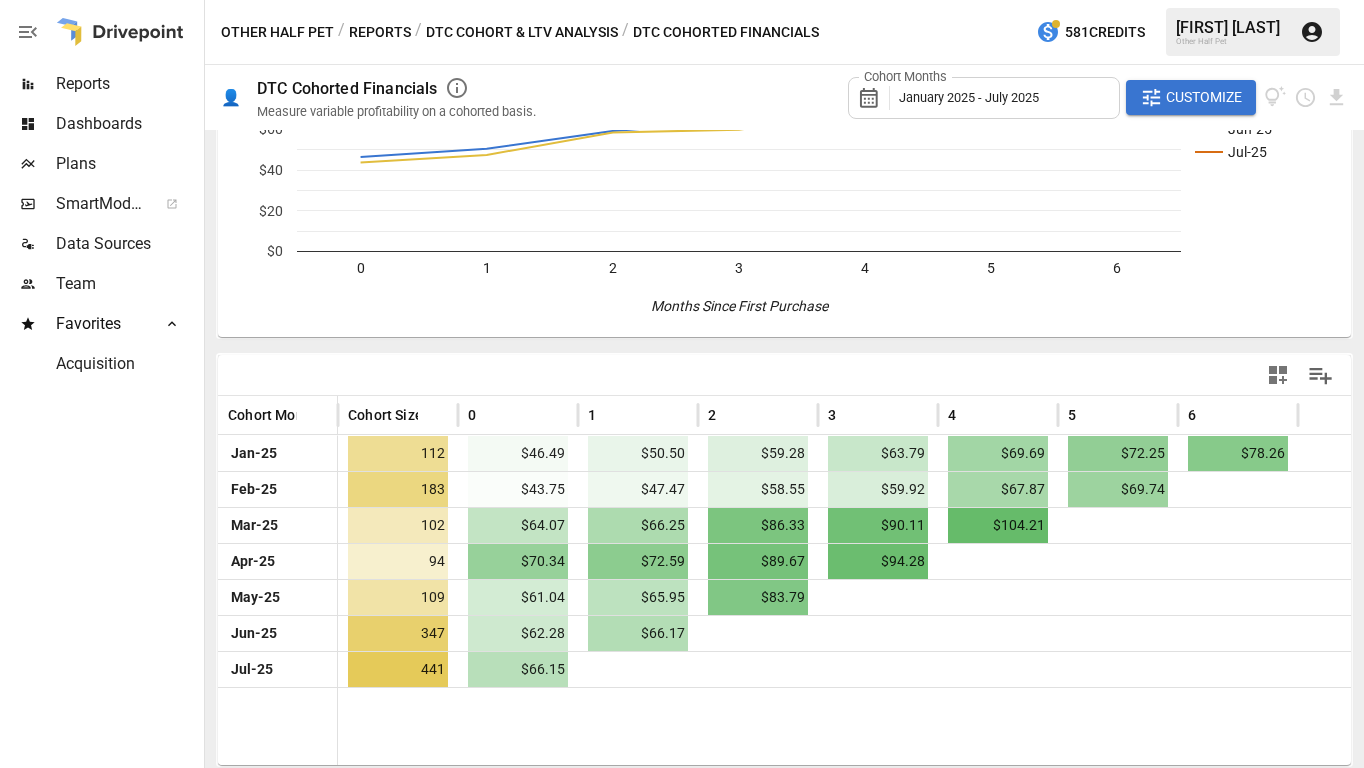 click at bounding box center [844, 726] 